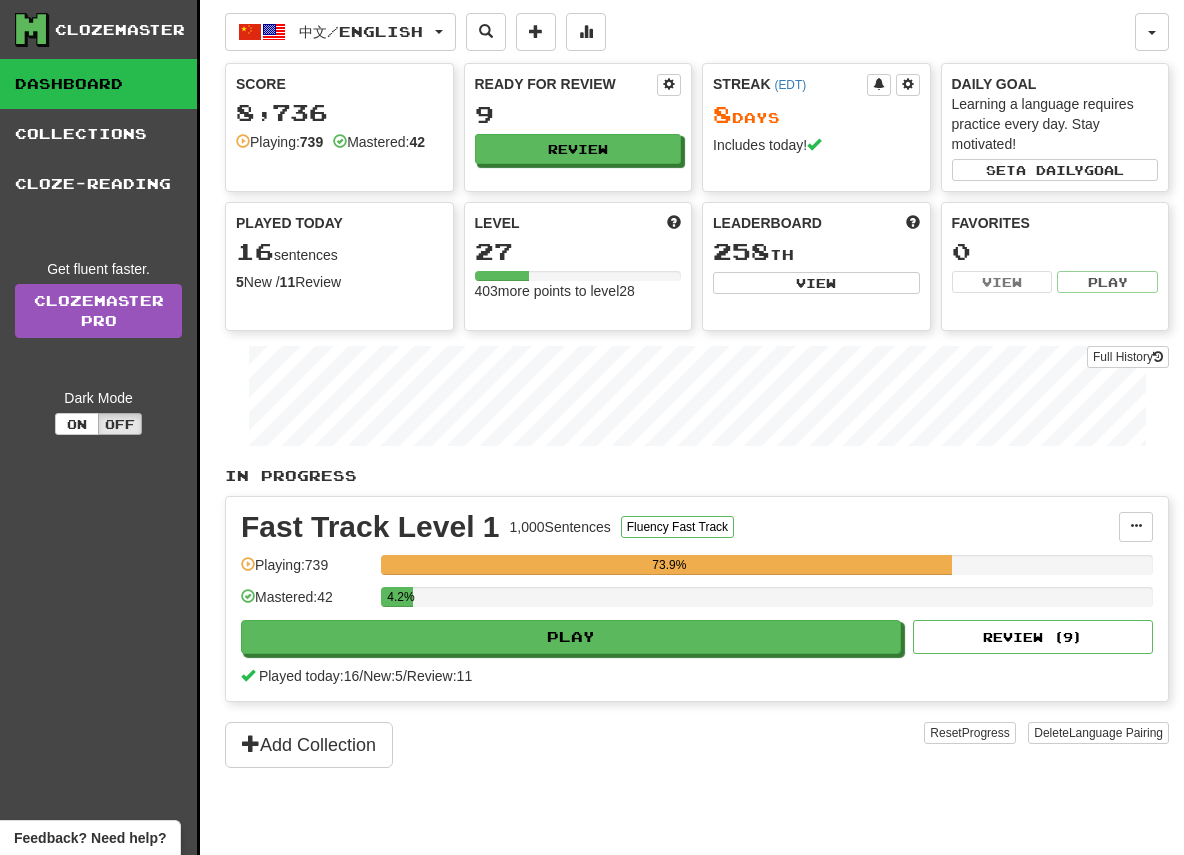 scroll, scrollTop: 0, scrollLeft: 0, axis: both 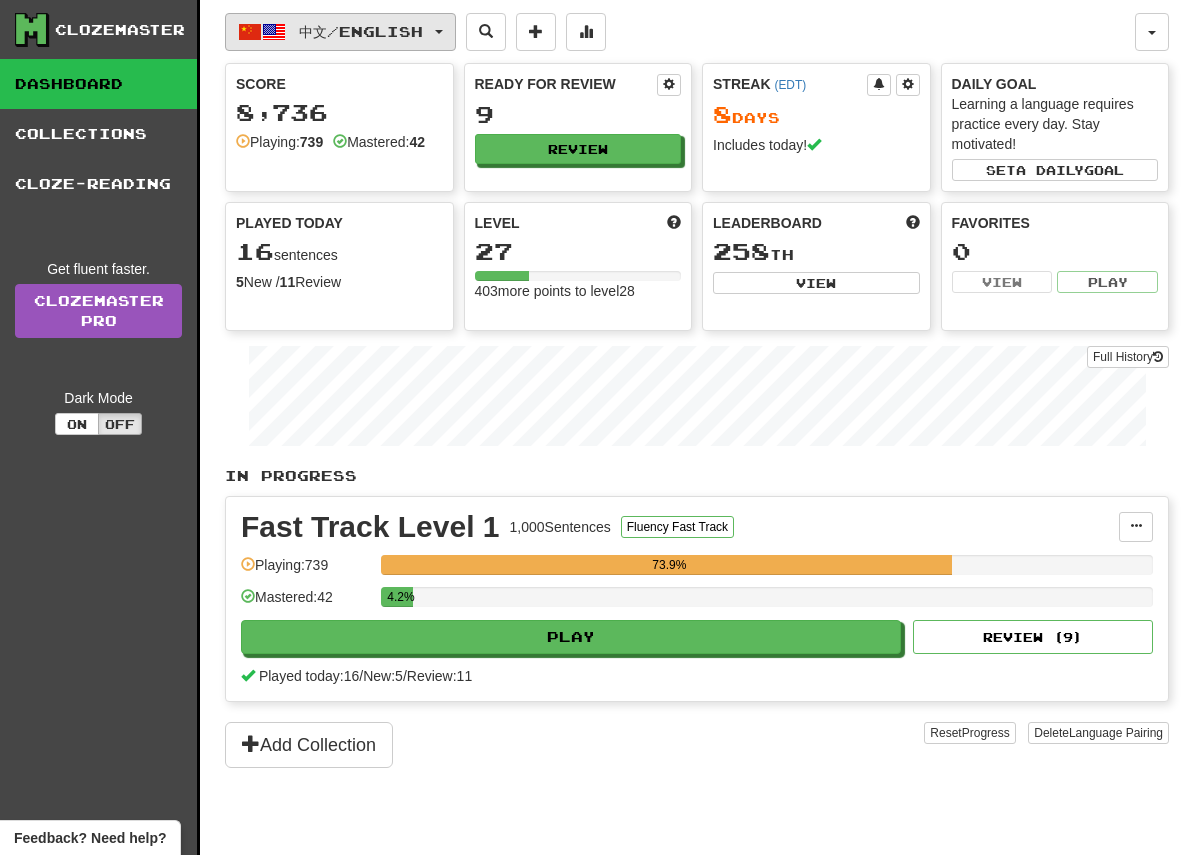 click on "中文  /  English" 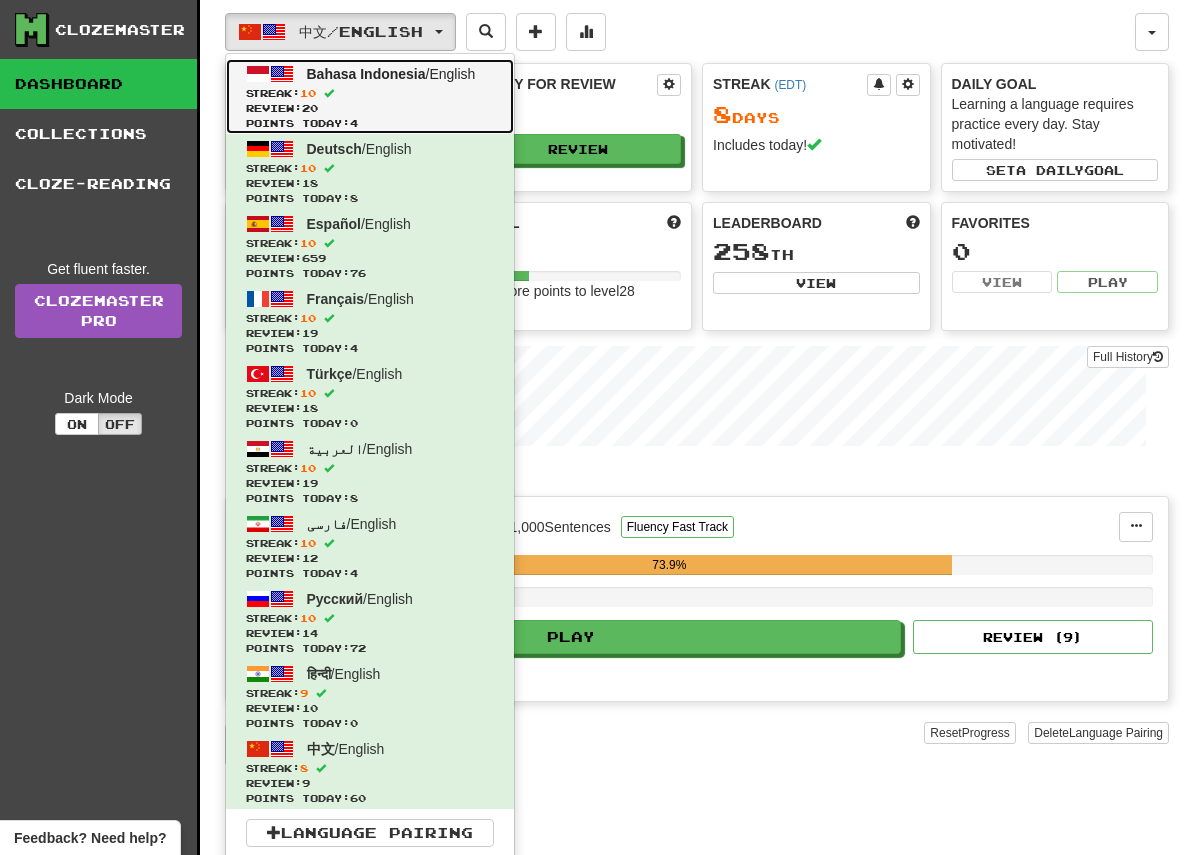 click on "Streak:  10" 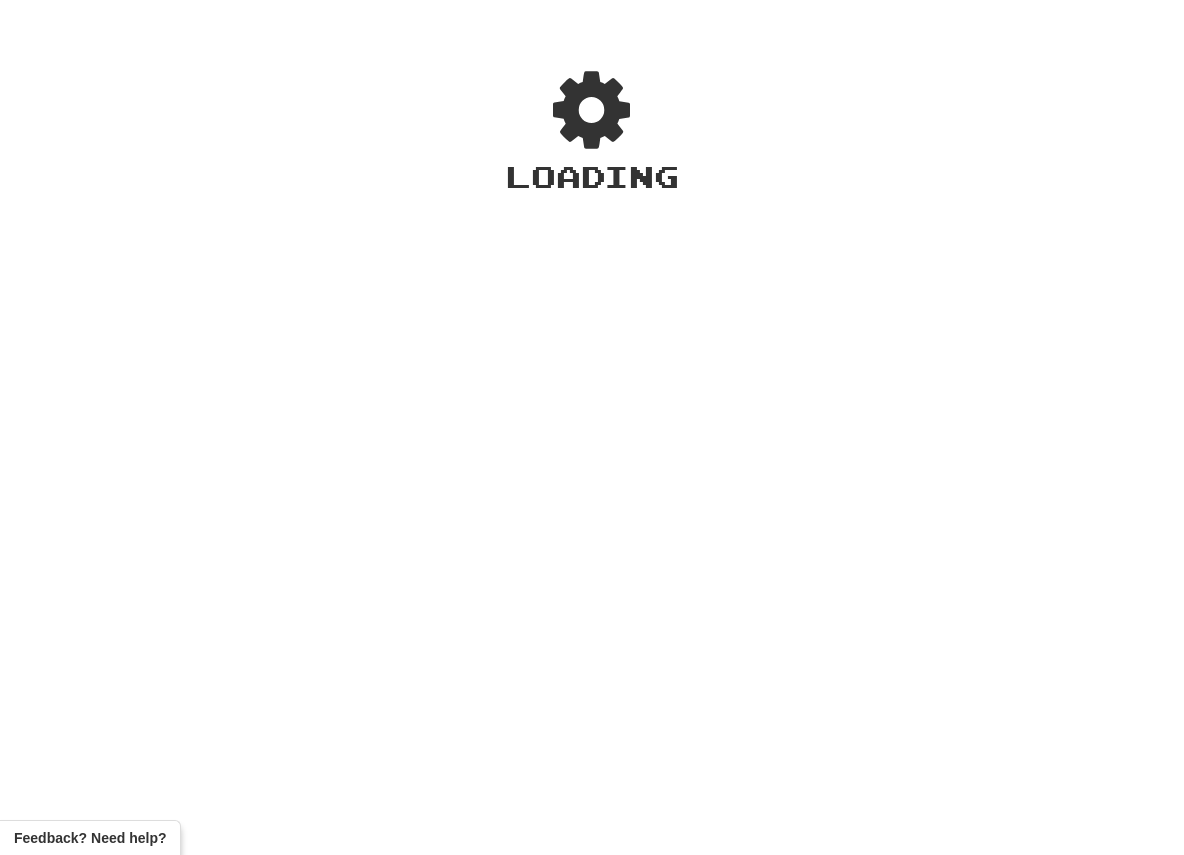 scroll, scrollTop: 0, scrollLeft: 0, axis: both 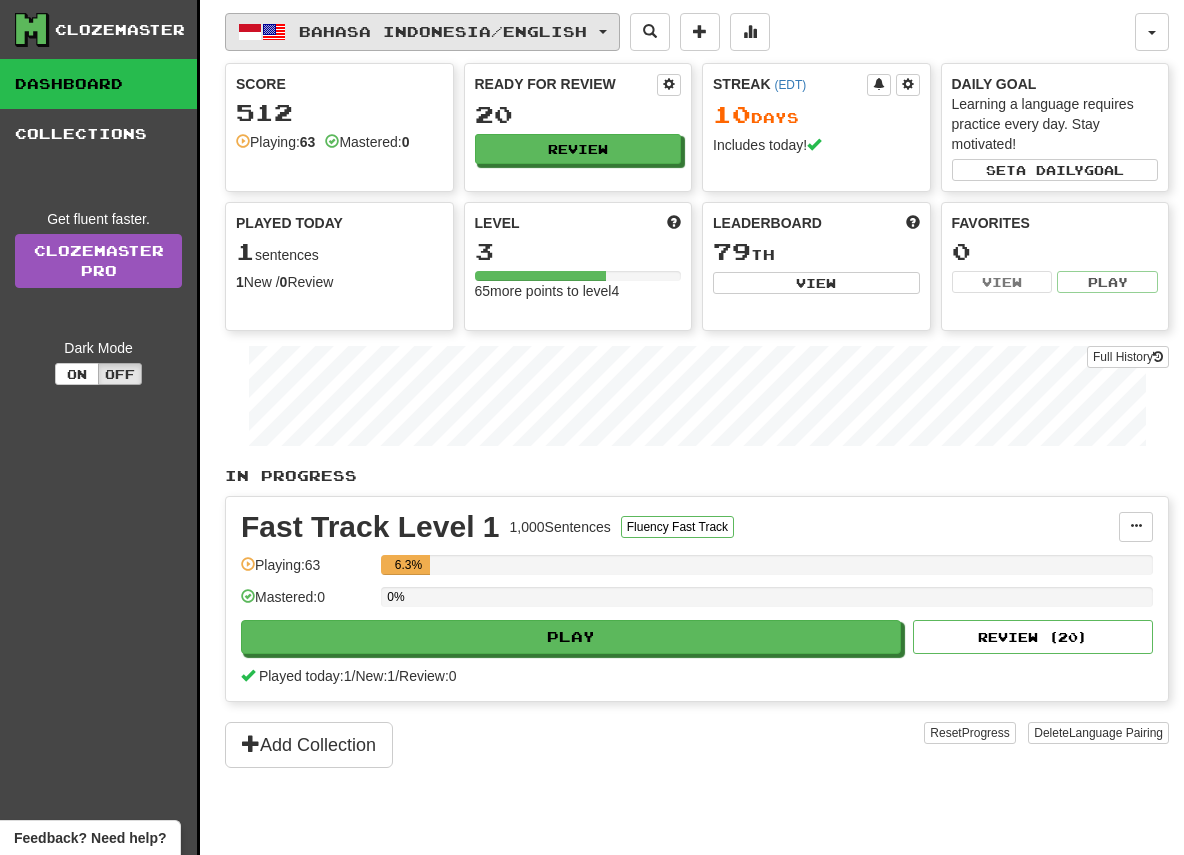 click on "Bahasa Indonesia  /  English" at bounding box center (422, 32) 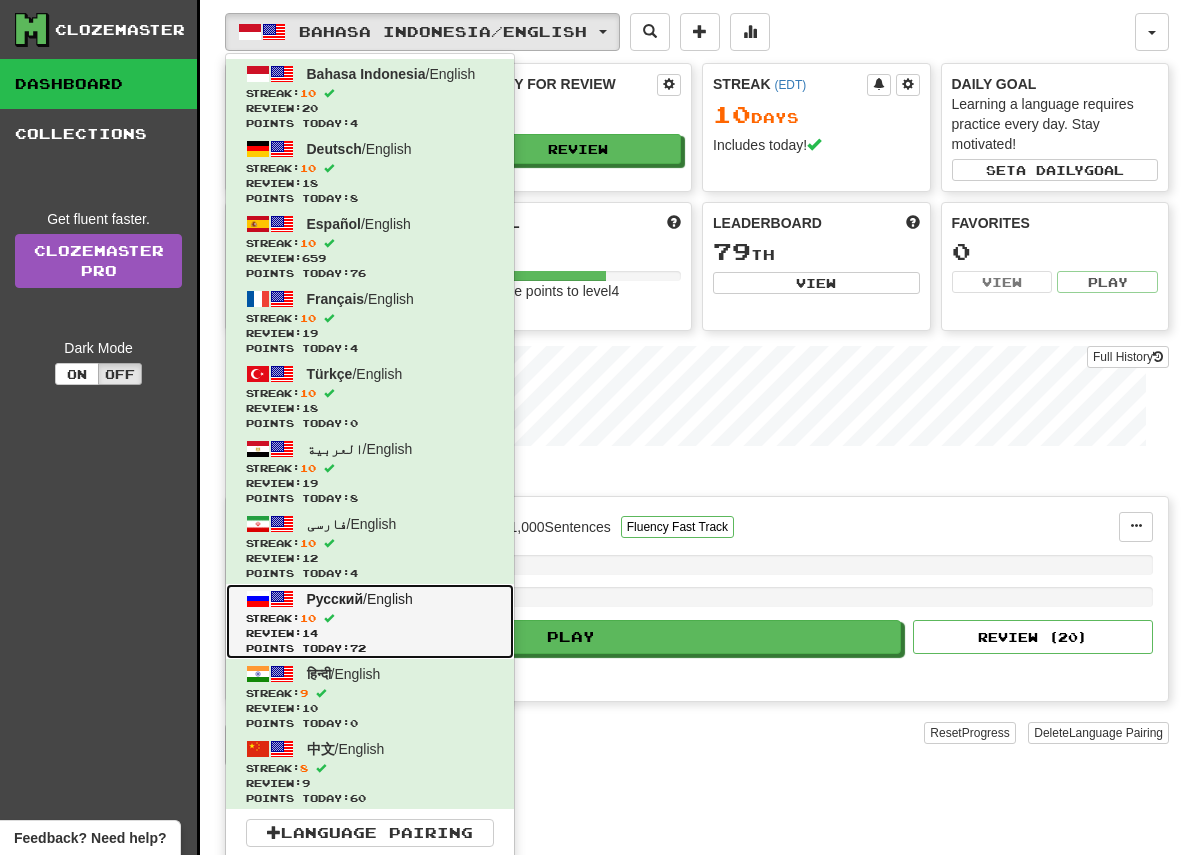 click on "Русский  /  English" at bounding box center [360, 599] 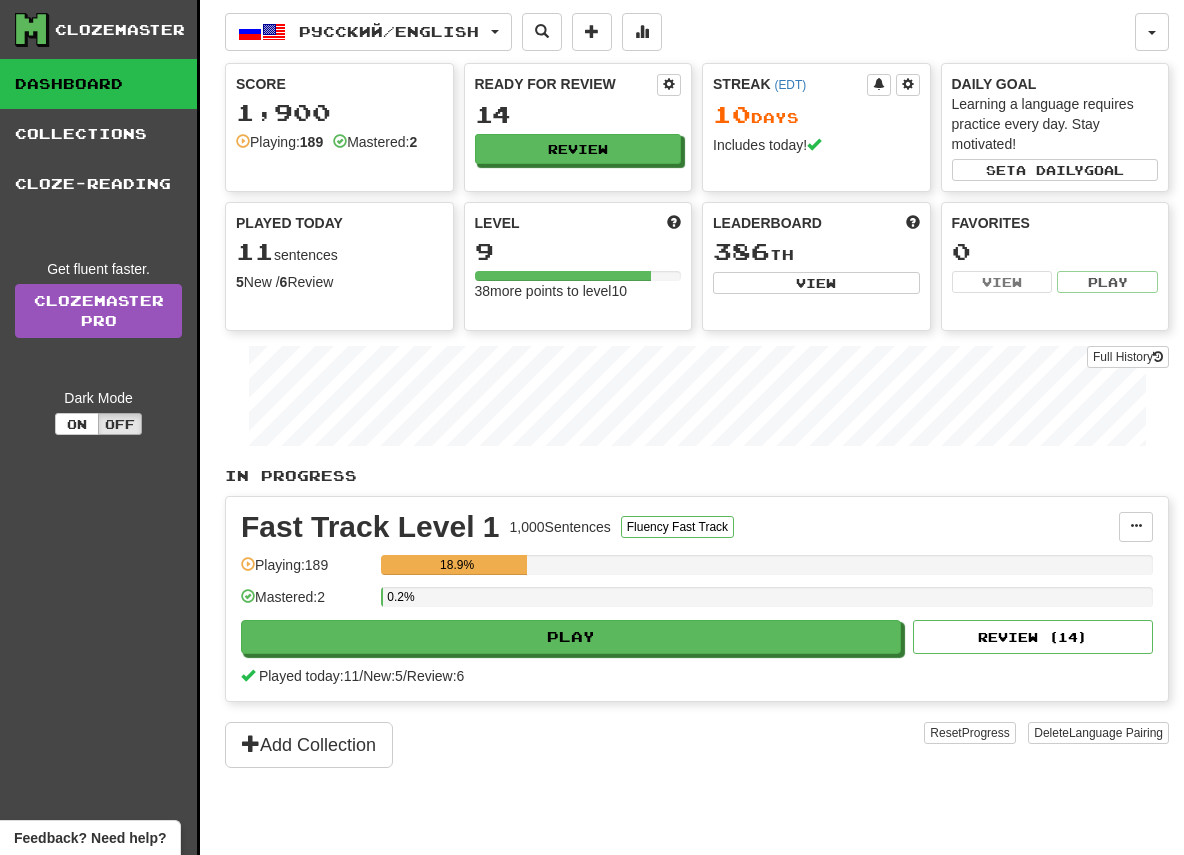 scroll, scrollTop: 0, scrollLeft: 0, axis: both 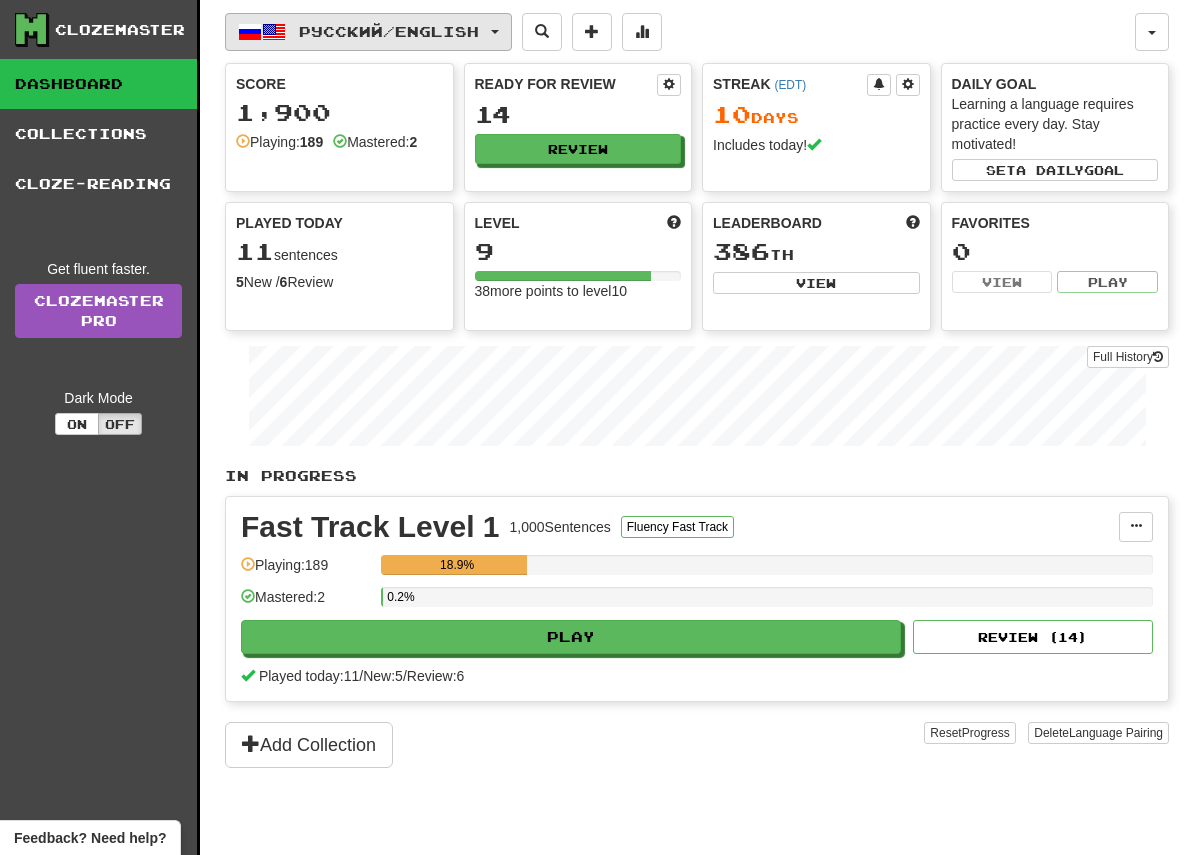 click on "Русский  /  English" 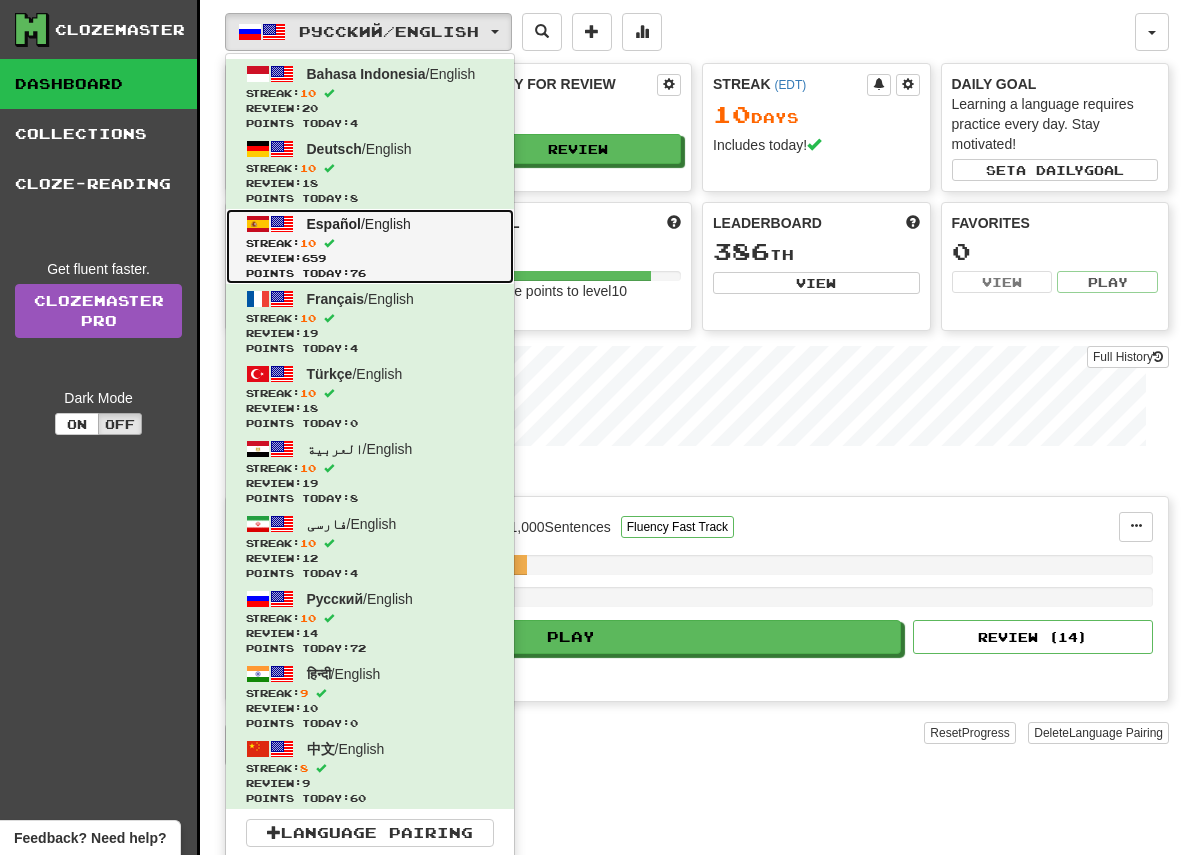 click on "Español  /  English" 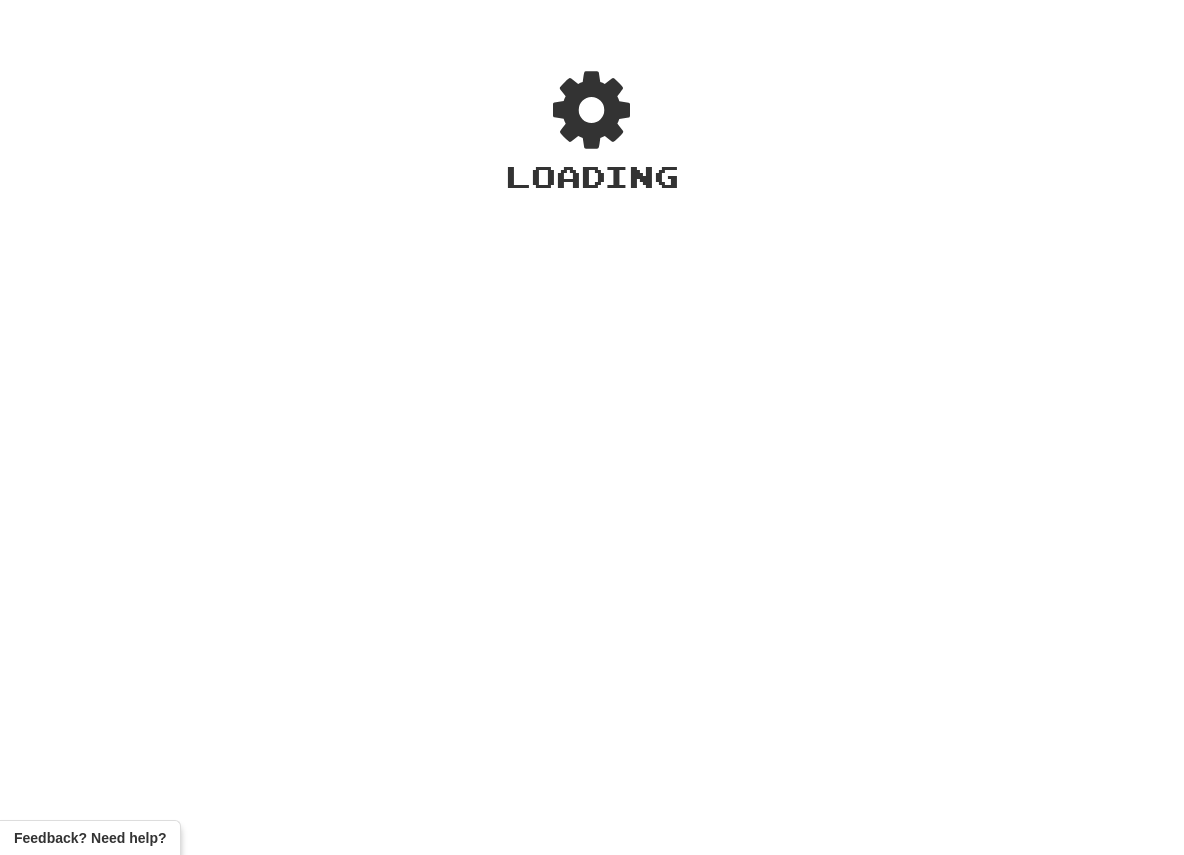 scroll, scrollTop: 0, scrollLeft: 0, axis: both 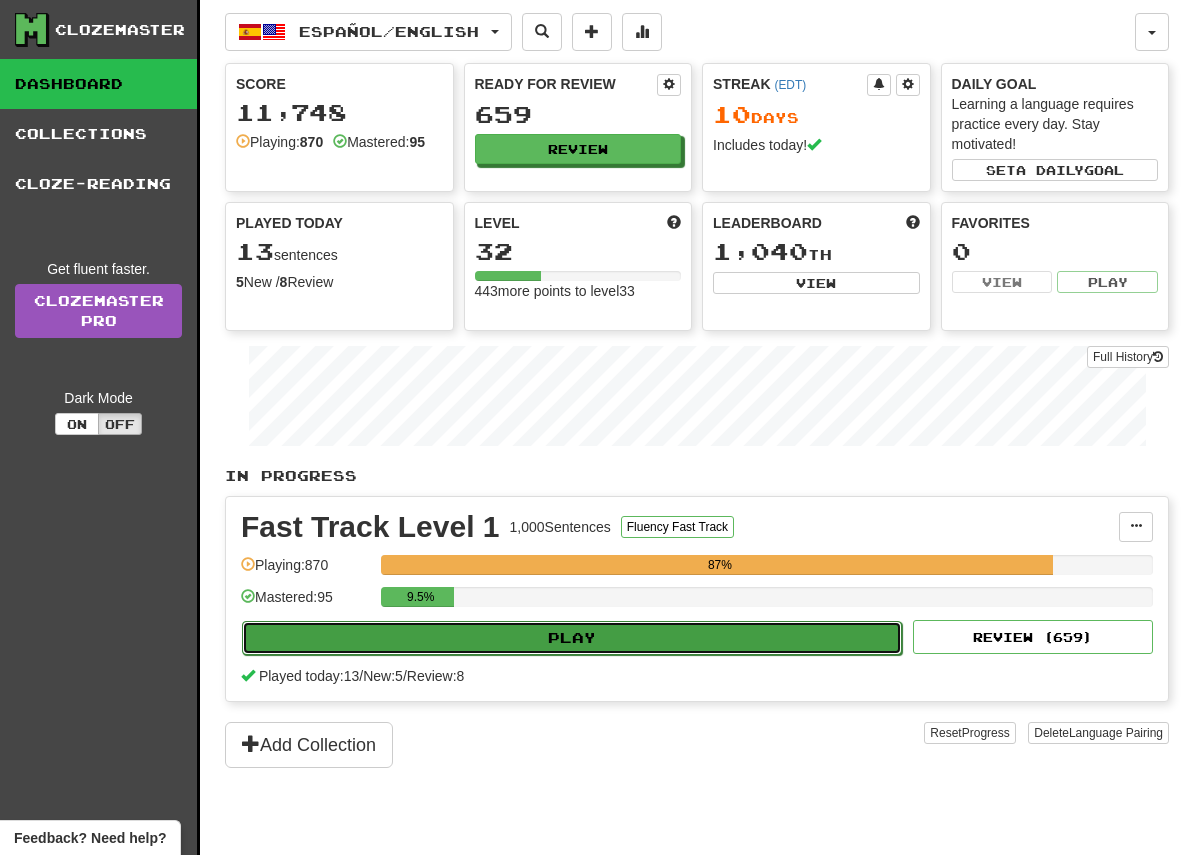 click on "Play" at bounding box center (572, 638) 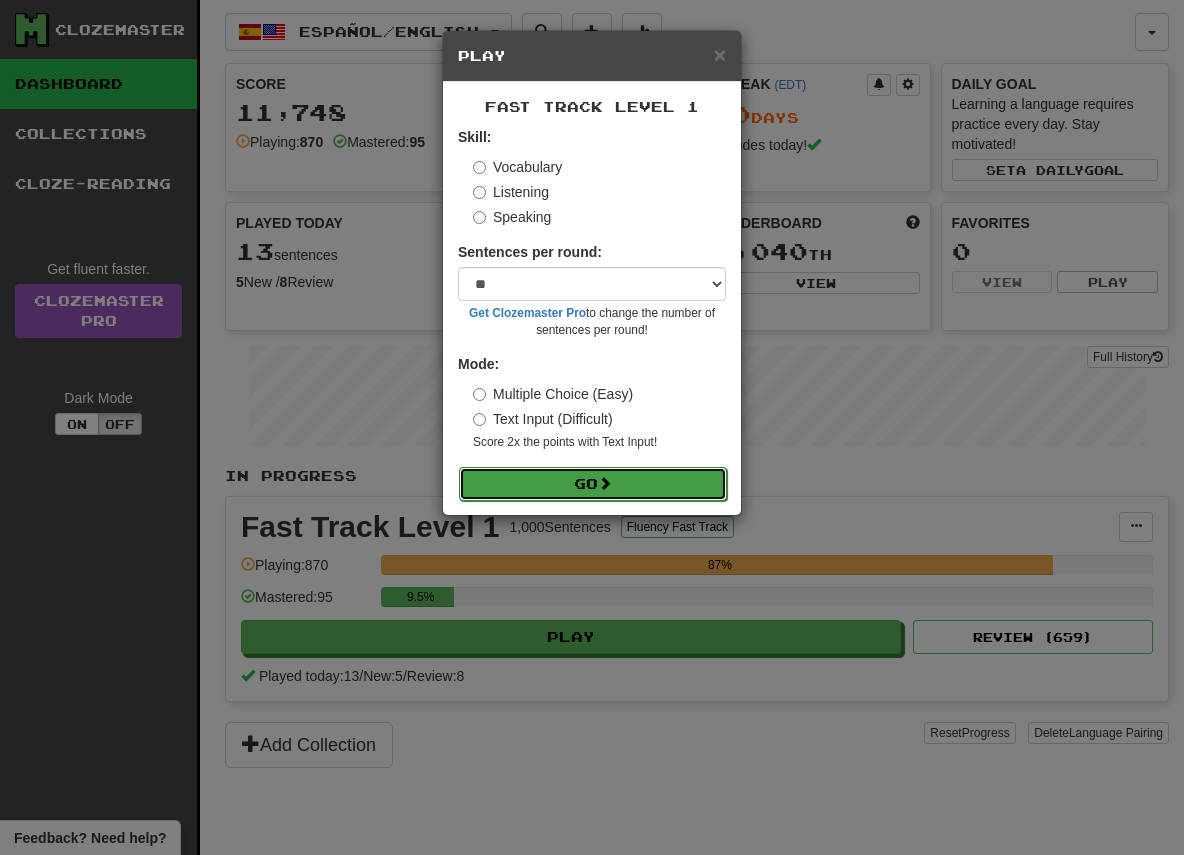 click on "Go" at bounding box center [593, 484] 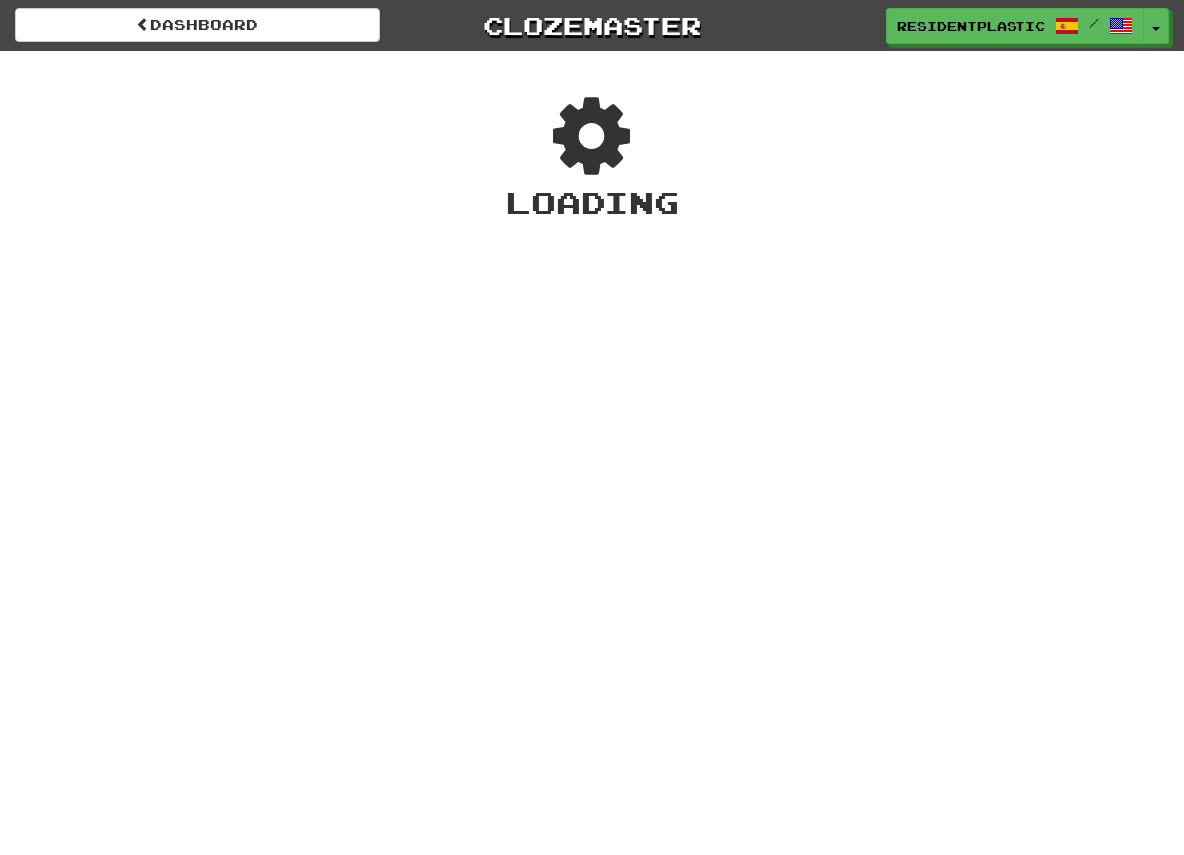 scroll, scrollTop: 0, scrollLeft: 0, axis: both 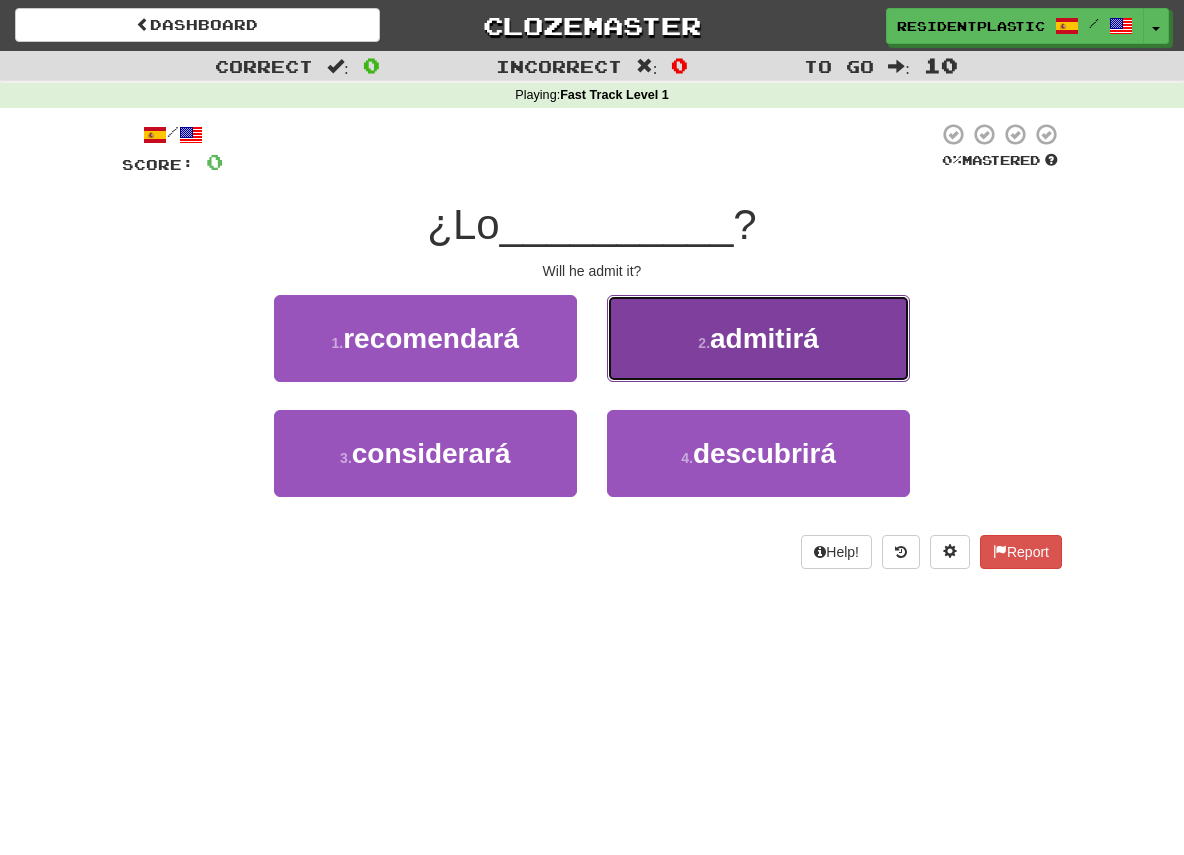 click on "2 .  admitirá" at bounding box center (758, 338) 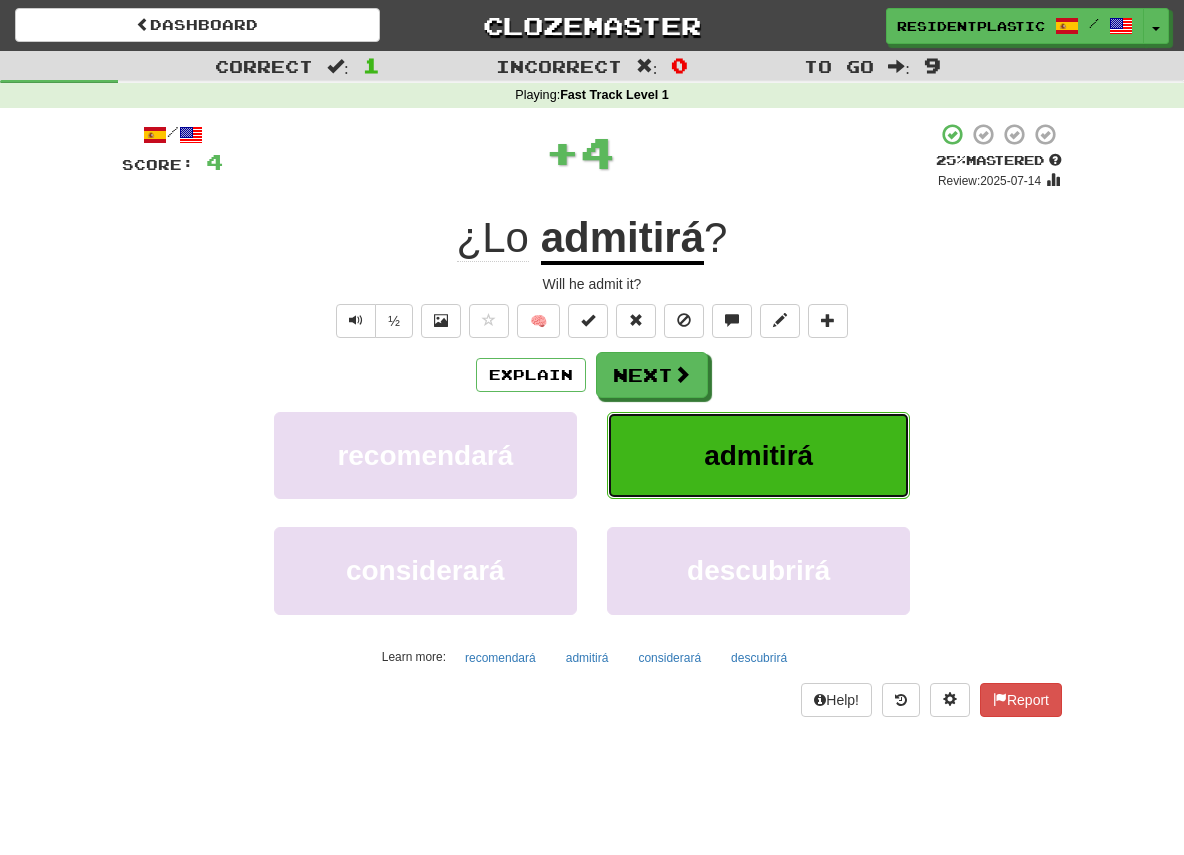 click on "admitirá" at bounding box center [758, 455] 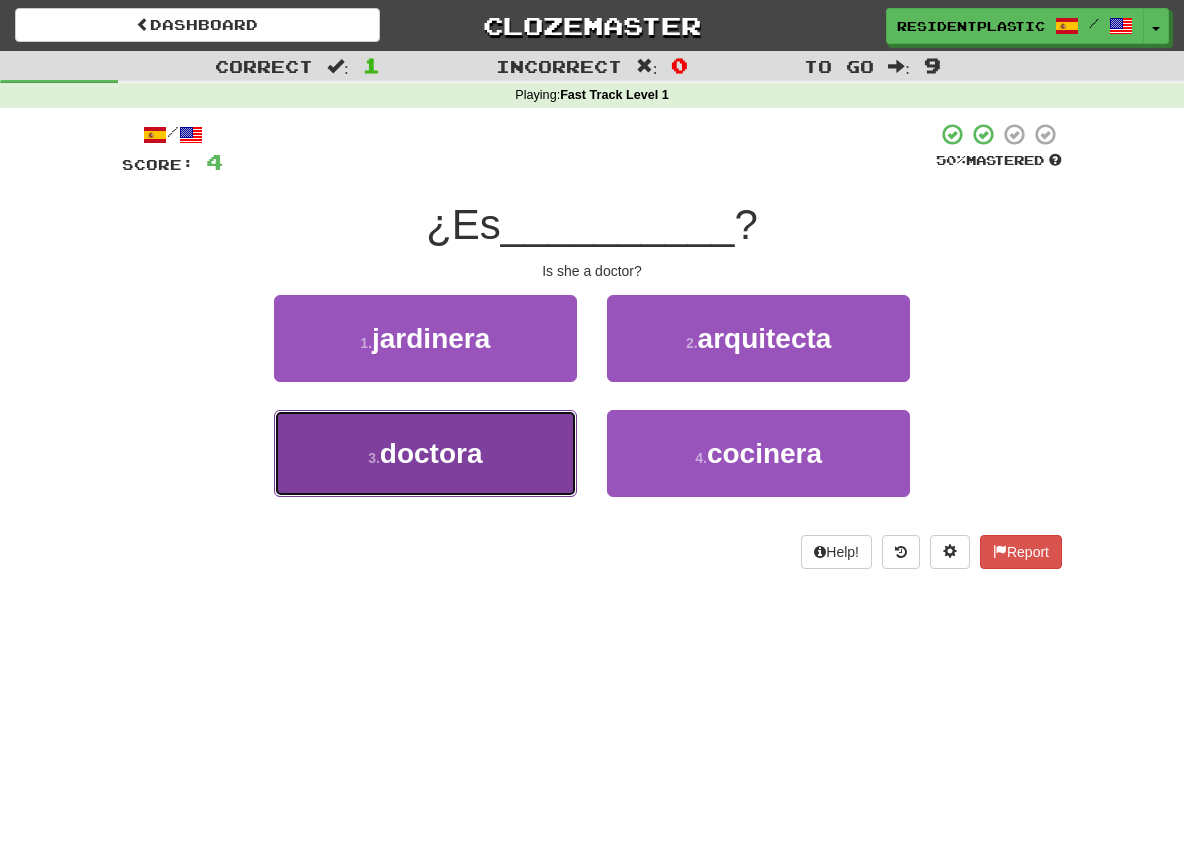 click on "doctora" at bounding box center [431, 453] 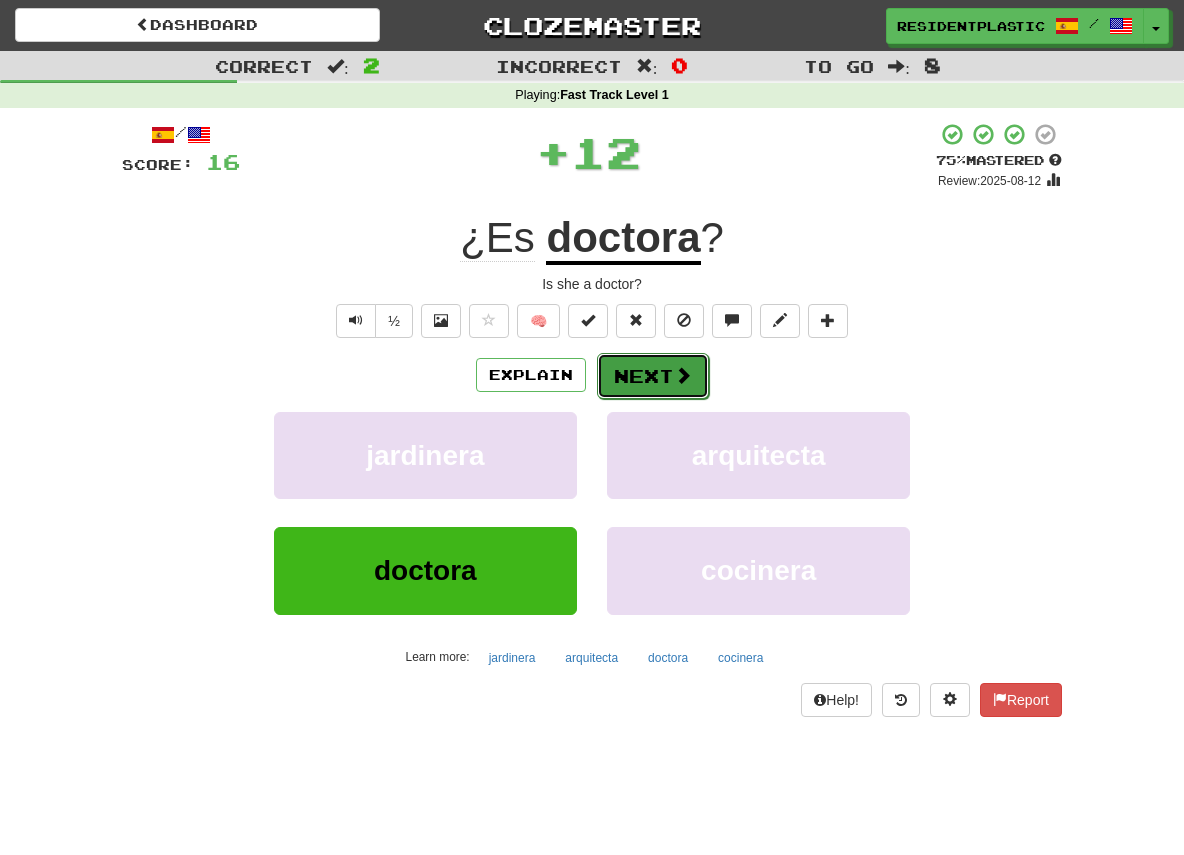 click on "Next" at bounding box center (653, 376) 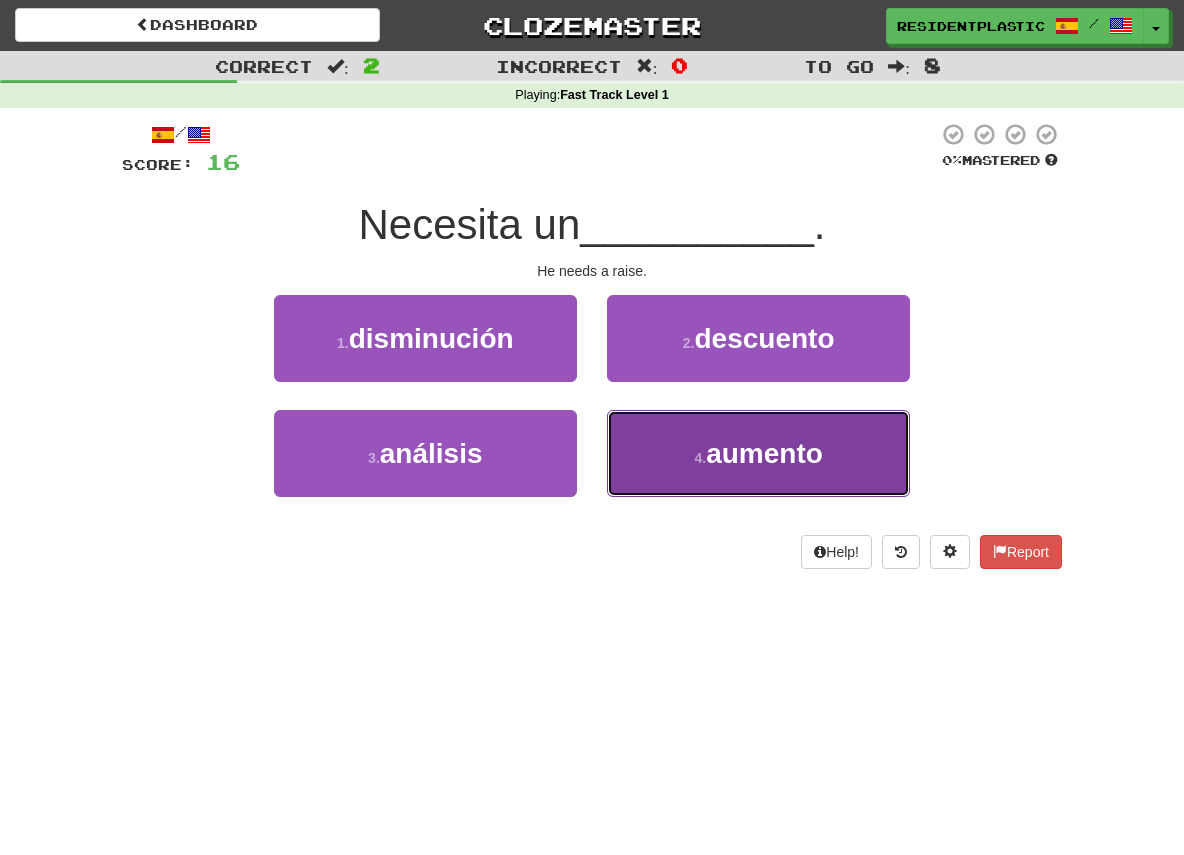 click on "4 .  aumento" at bounding box center (758, 453) 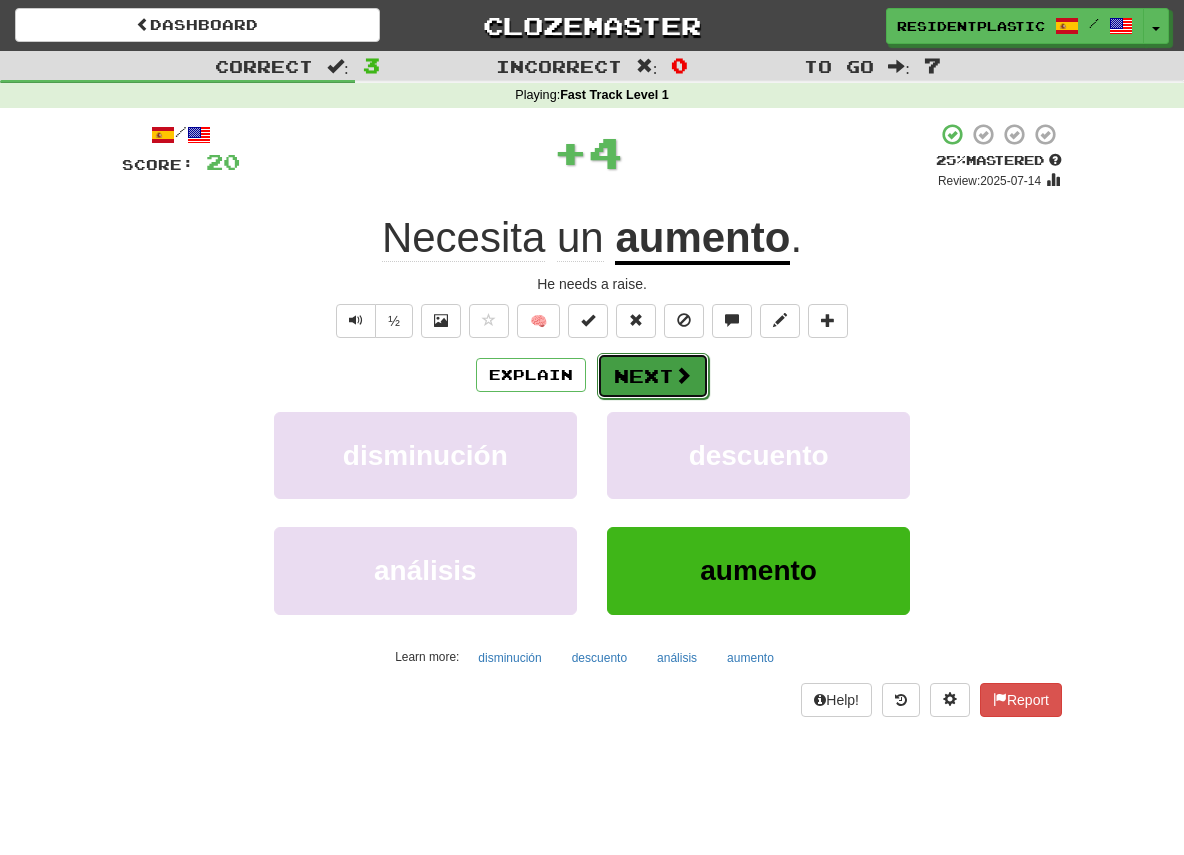 click on "Next" at bounding box center (653, 376) 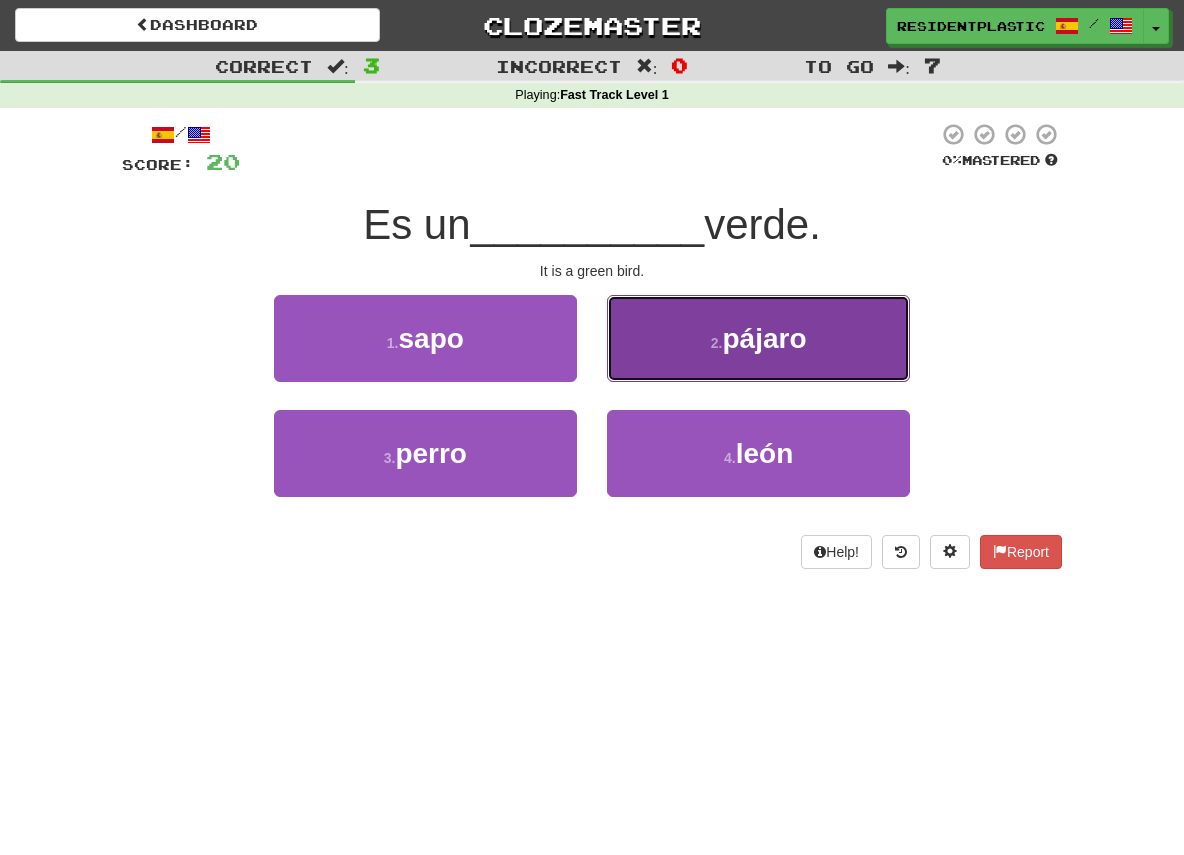 click on "2 ." at bounding box center (717, 343) 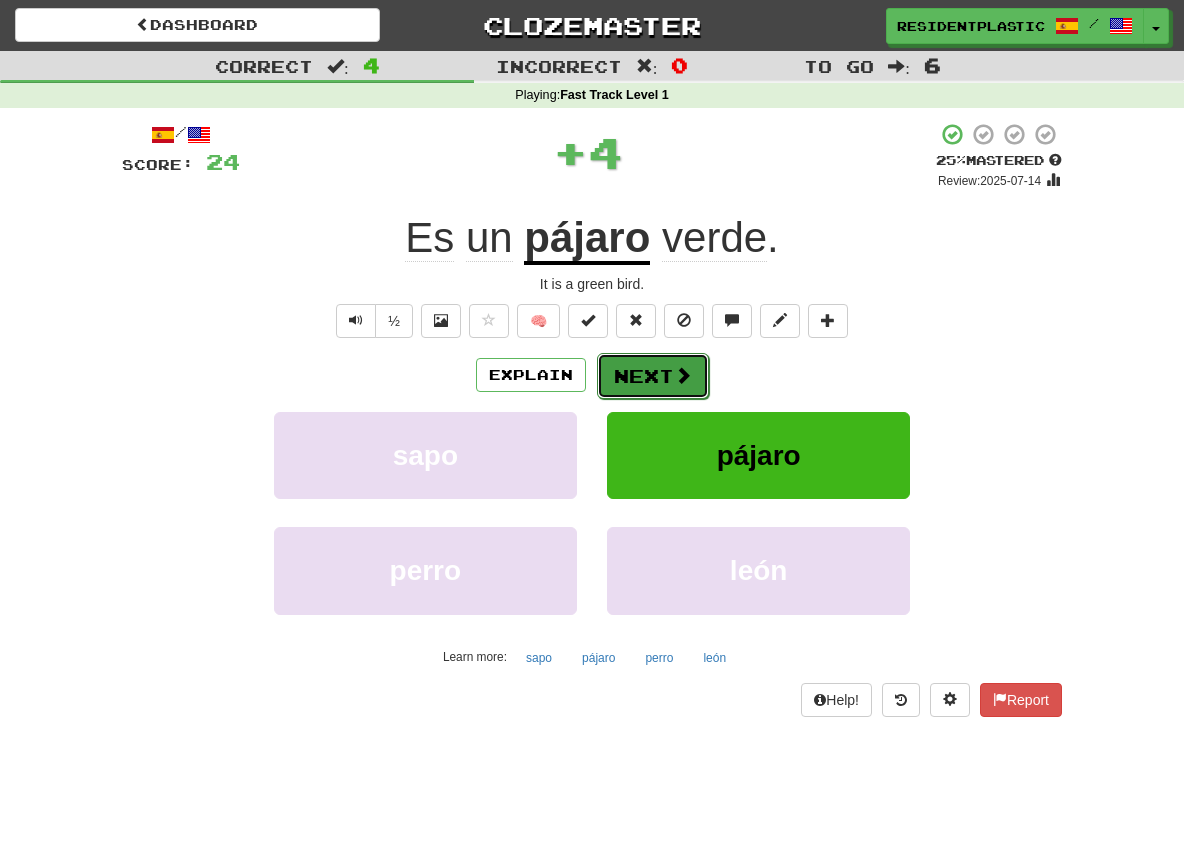 click on "Next" at bounding box center (653, 376) 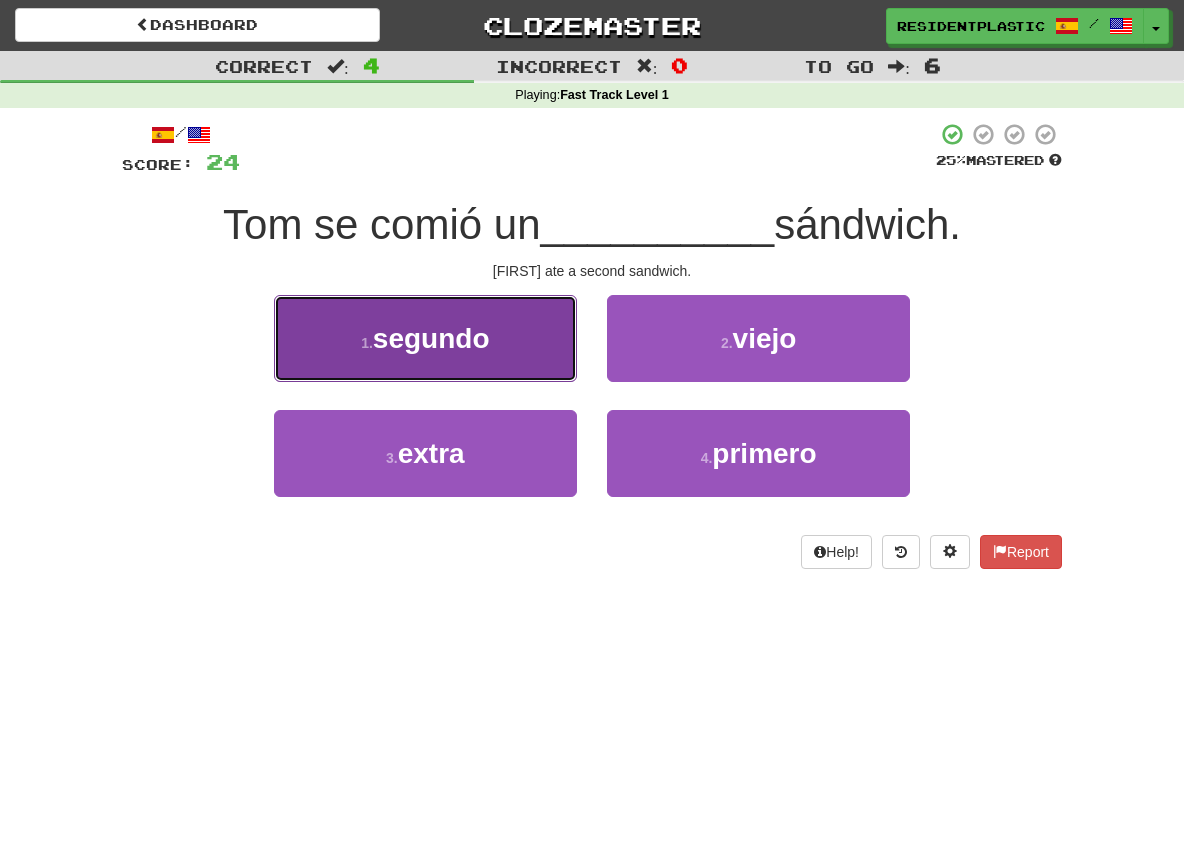 click on "1 .  segundo" at bounding box center [425, 338] 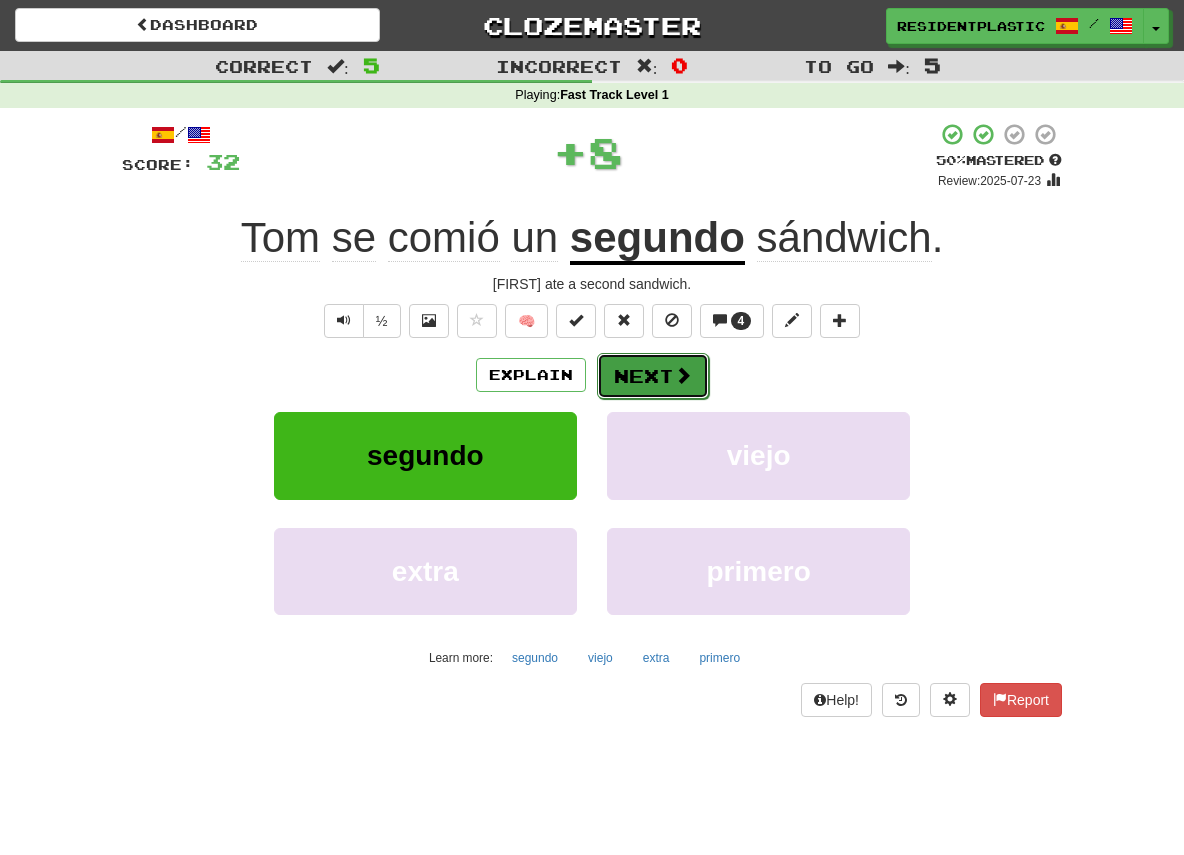click on "Next" at bounding box center (653, 376) 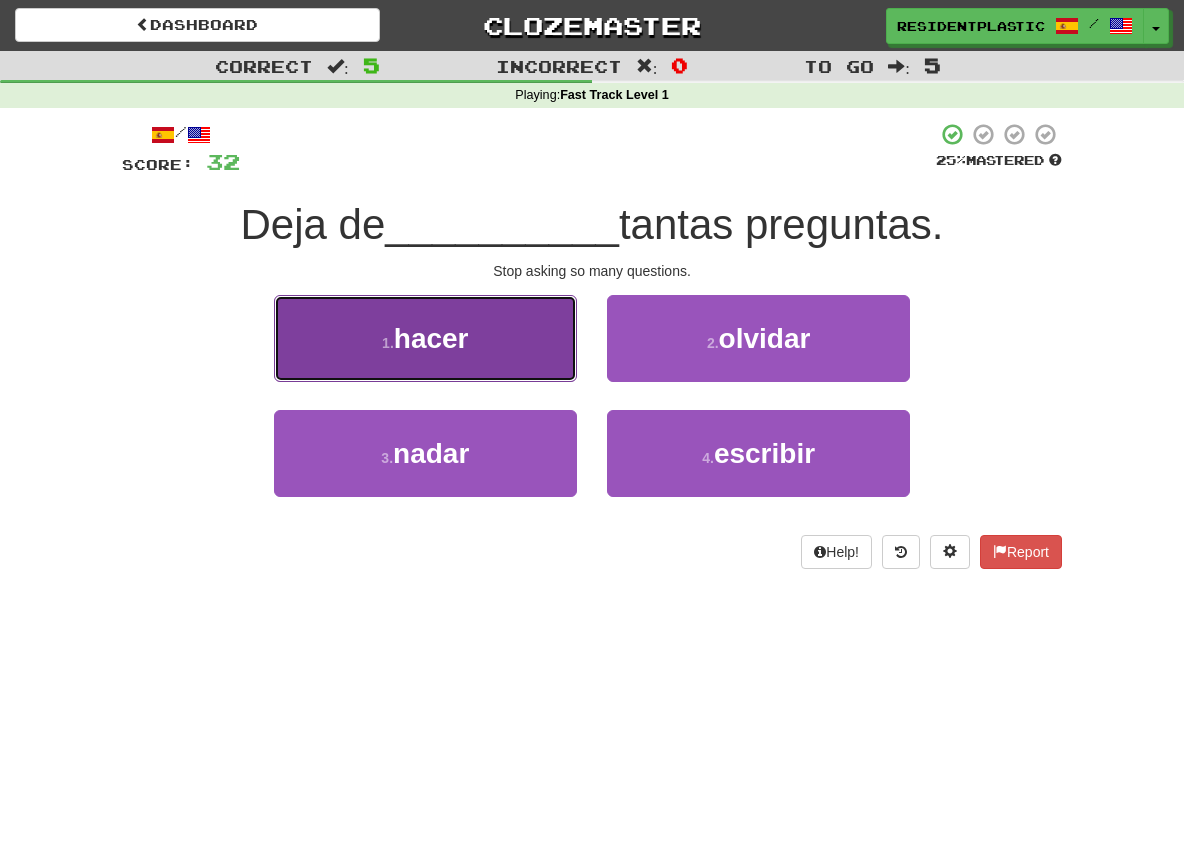 click on "1 .  hacer" at bounding box center (425, 338) 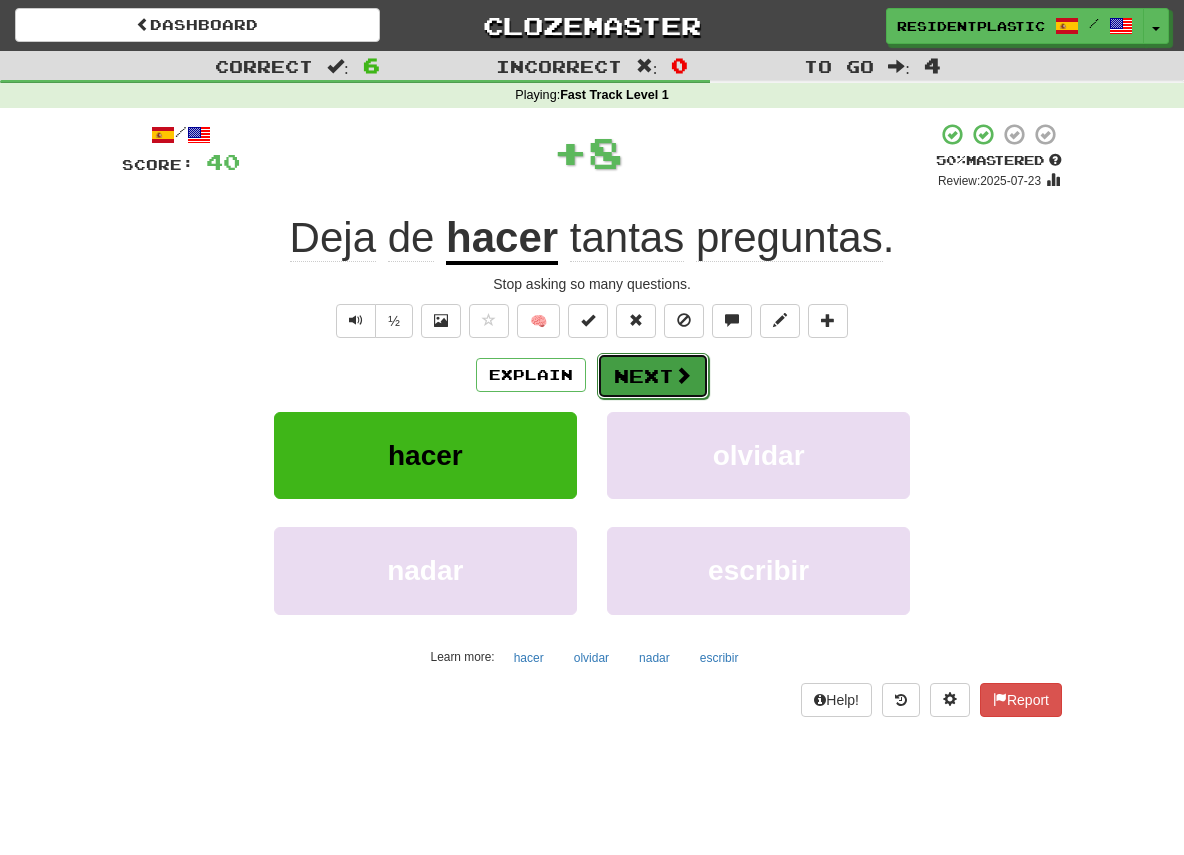 click on "Next" at bounding box center [653, 376] 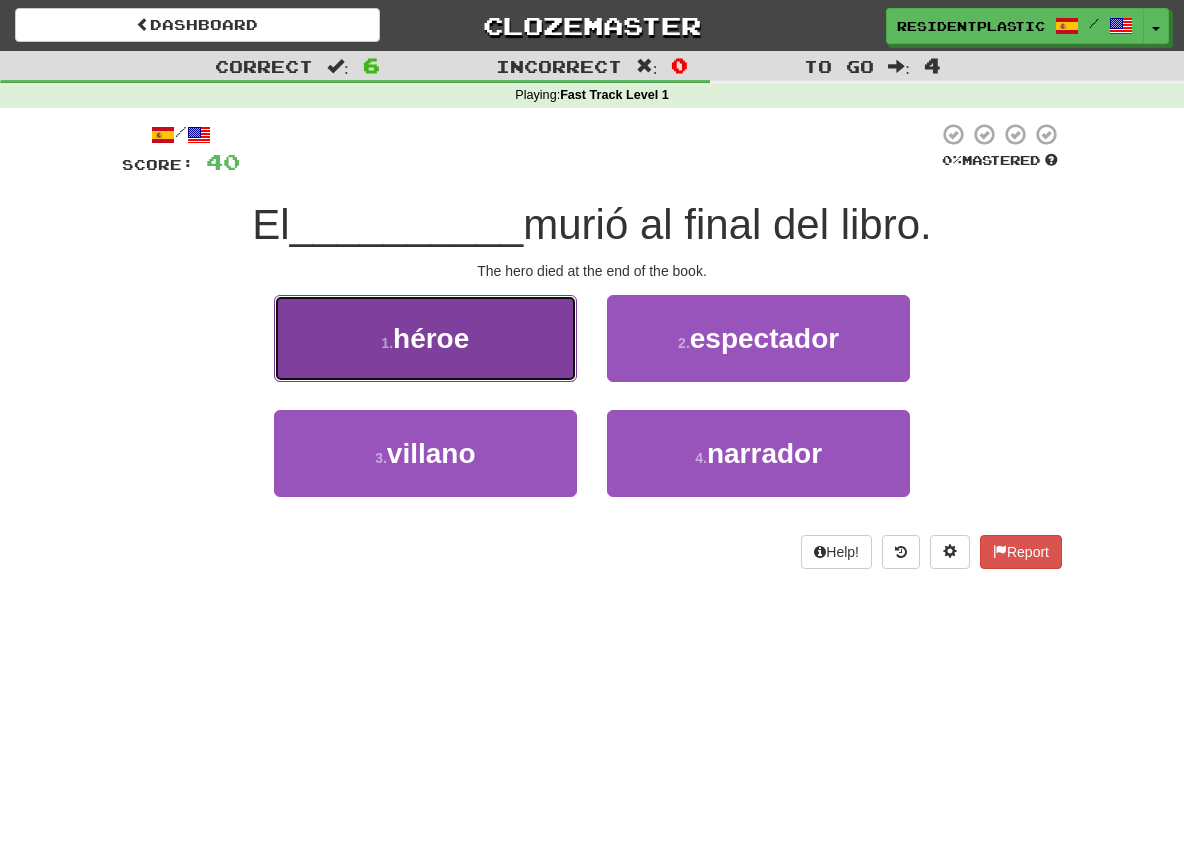 click on "1 .  héroe" at bounding box center (425, 338) 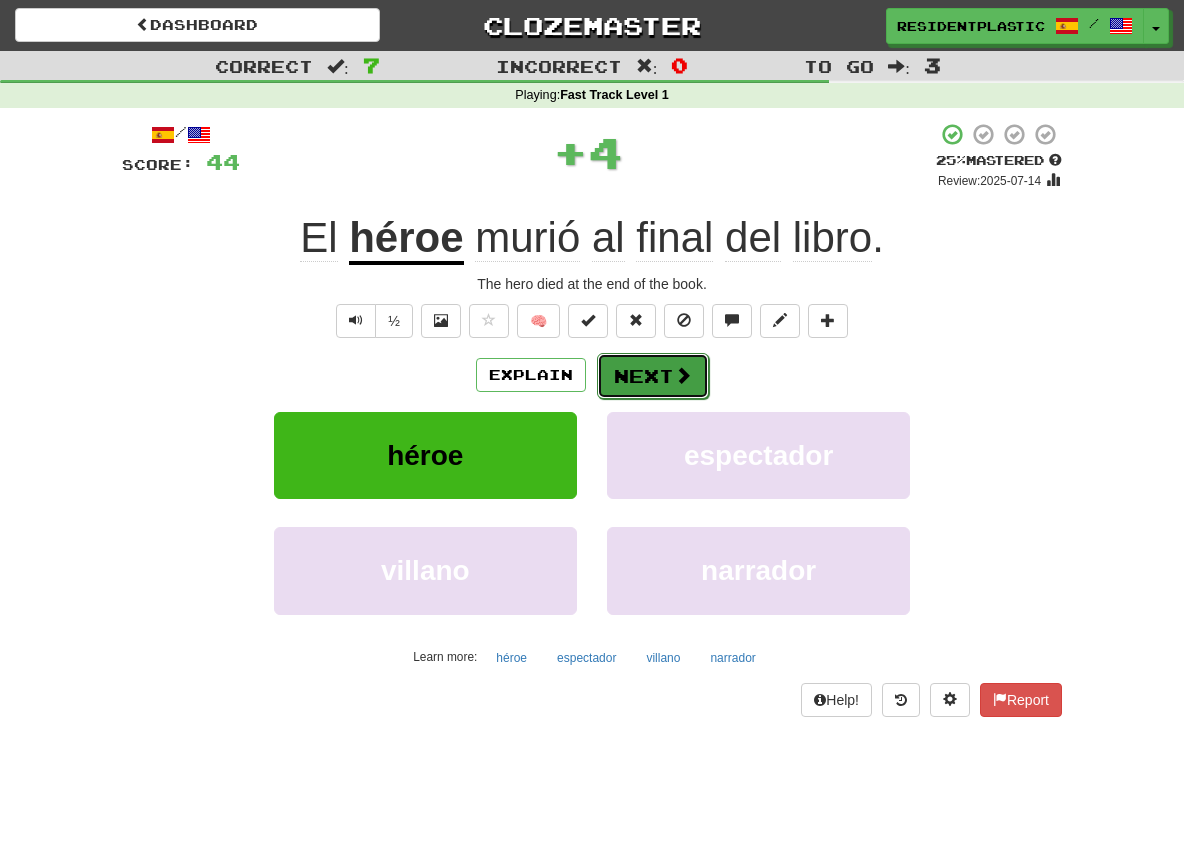 click on "Next" at bounding box center (653, 376) 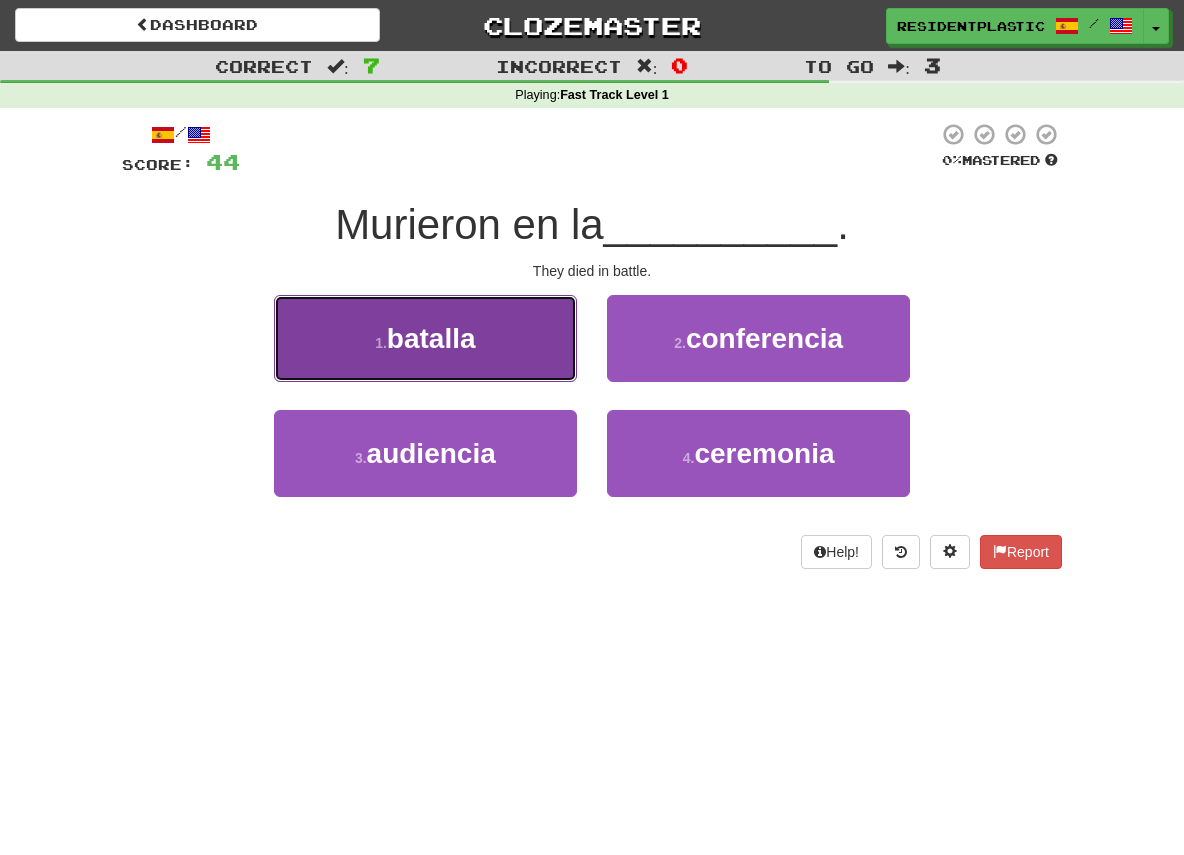 click on "1 .  batalla" at bounding box center (425, 338) 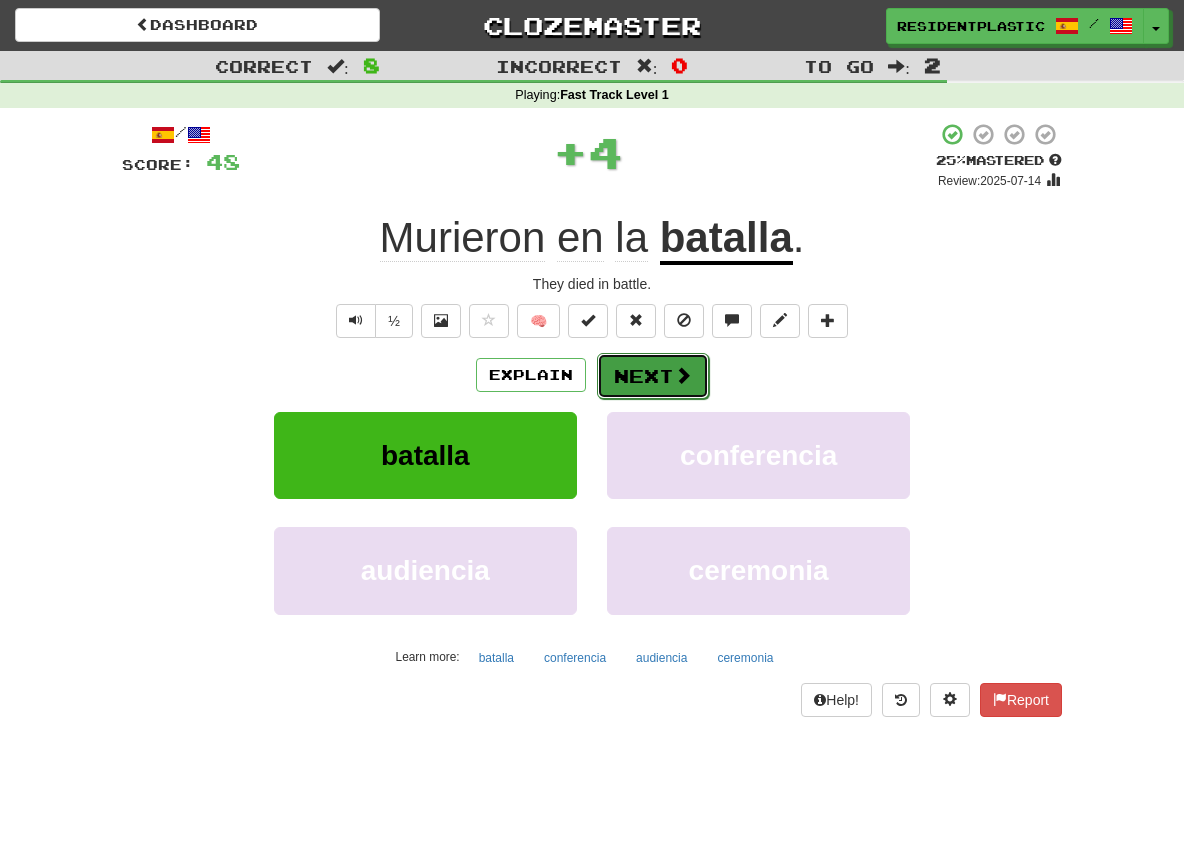 click on "Next" at bounding box center (653, 376) 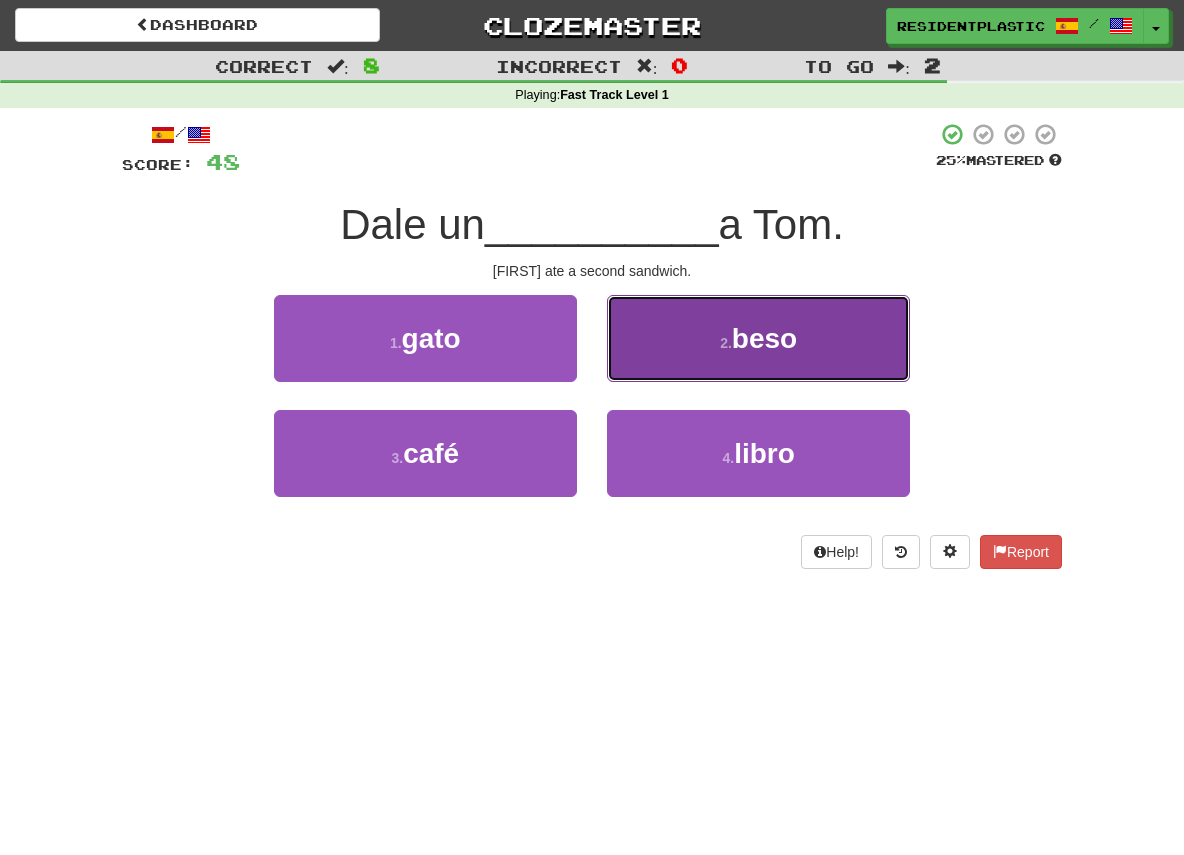 click on "2 .  beso" at bounding box center [758, 338] 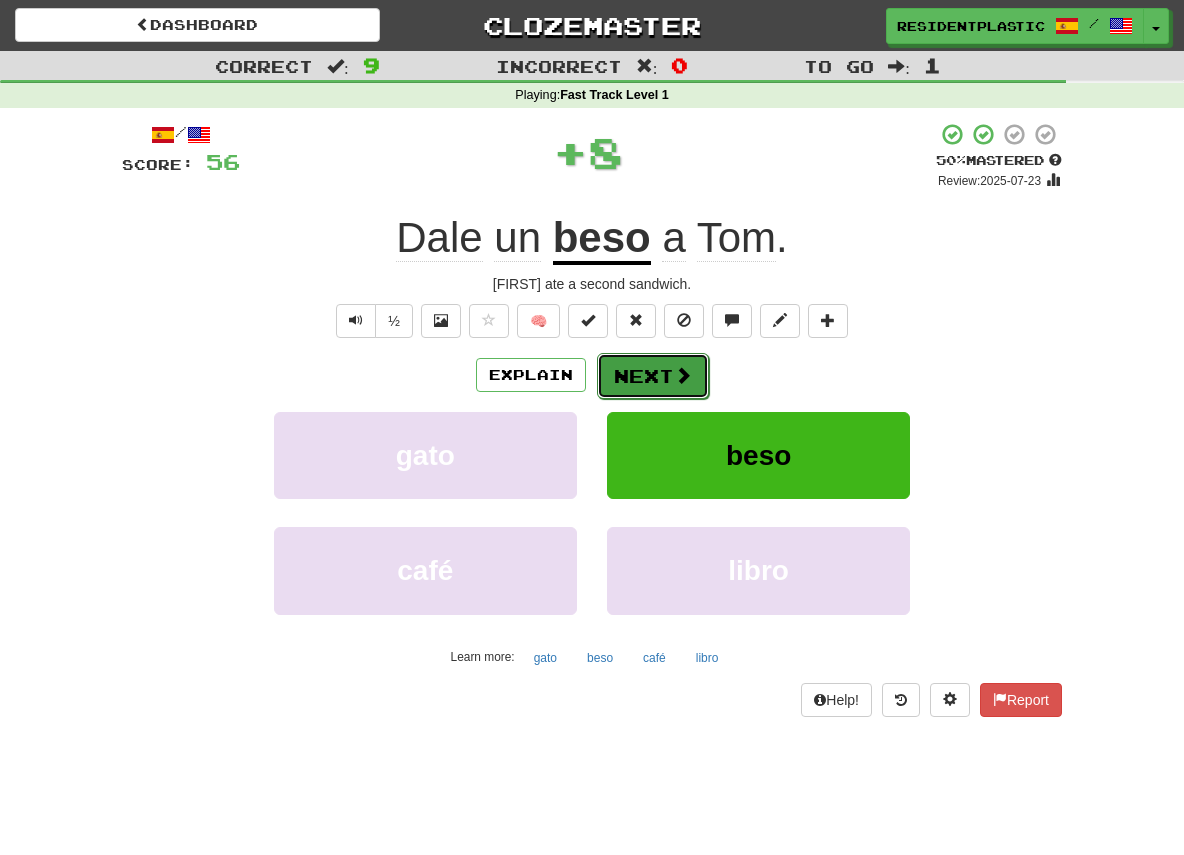 click on "Next" at bounding box center [653, 376] 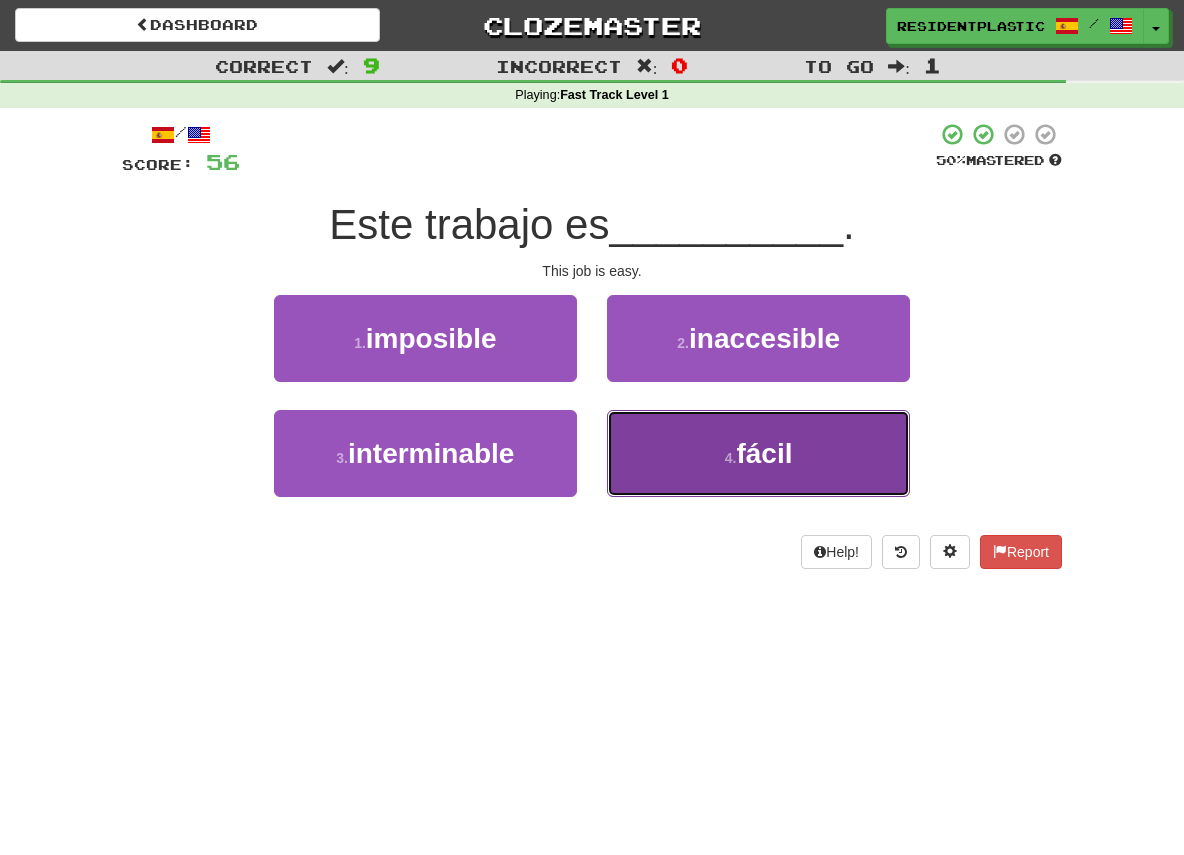 click on "4 .  fácil" at bounding box center (758, 453) 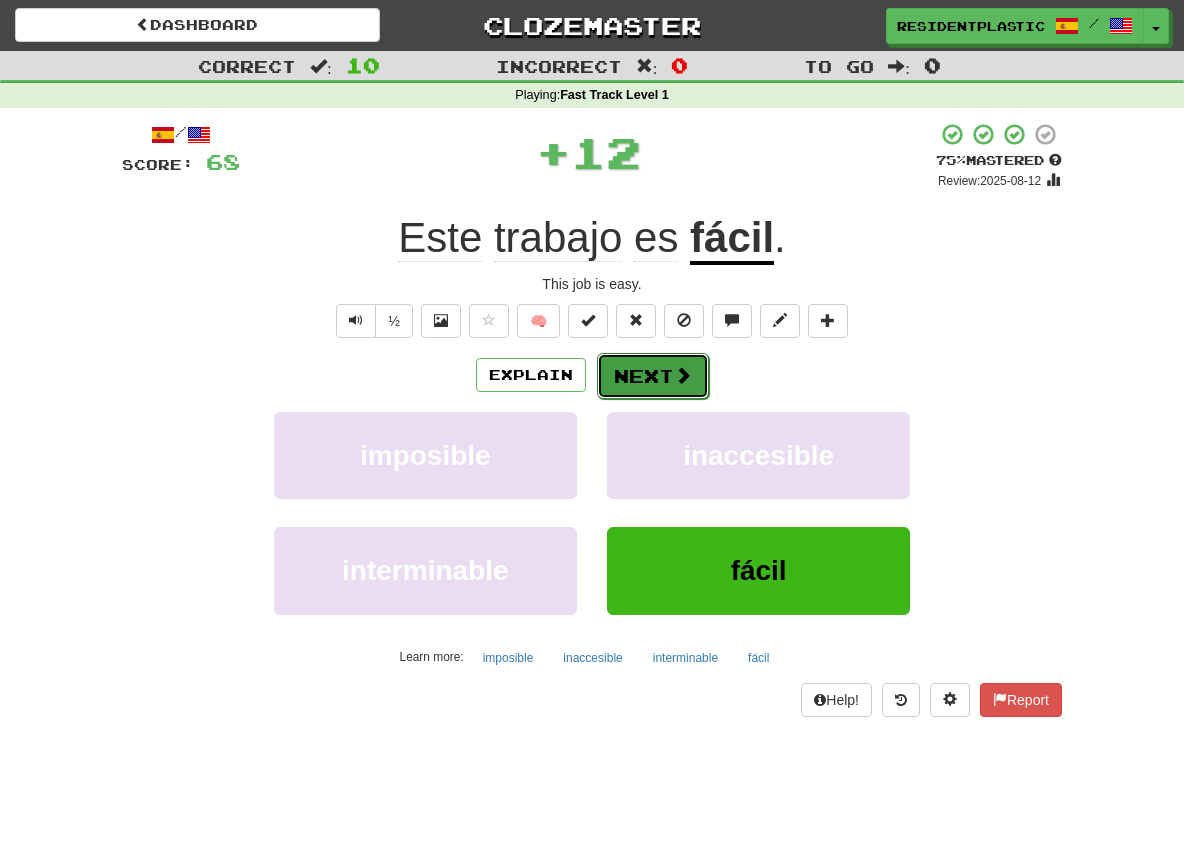 click on "Next" at bounding box center [653, 376] 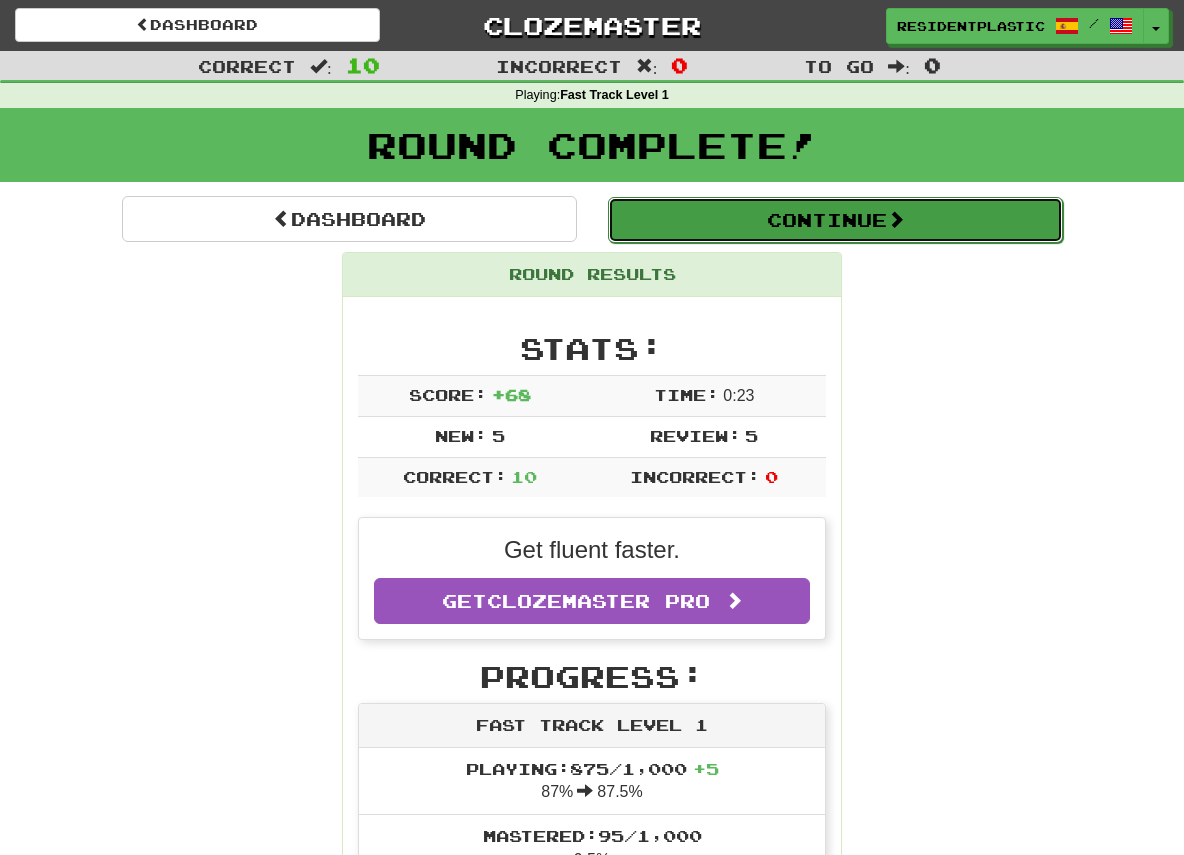 click on "Continue" at bounding box center (835, 220) 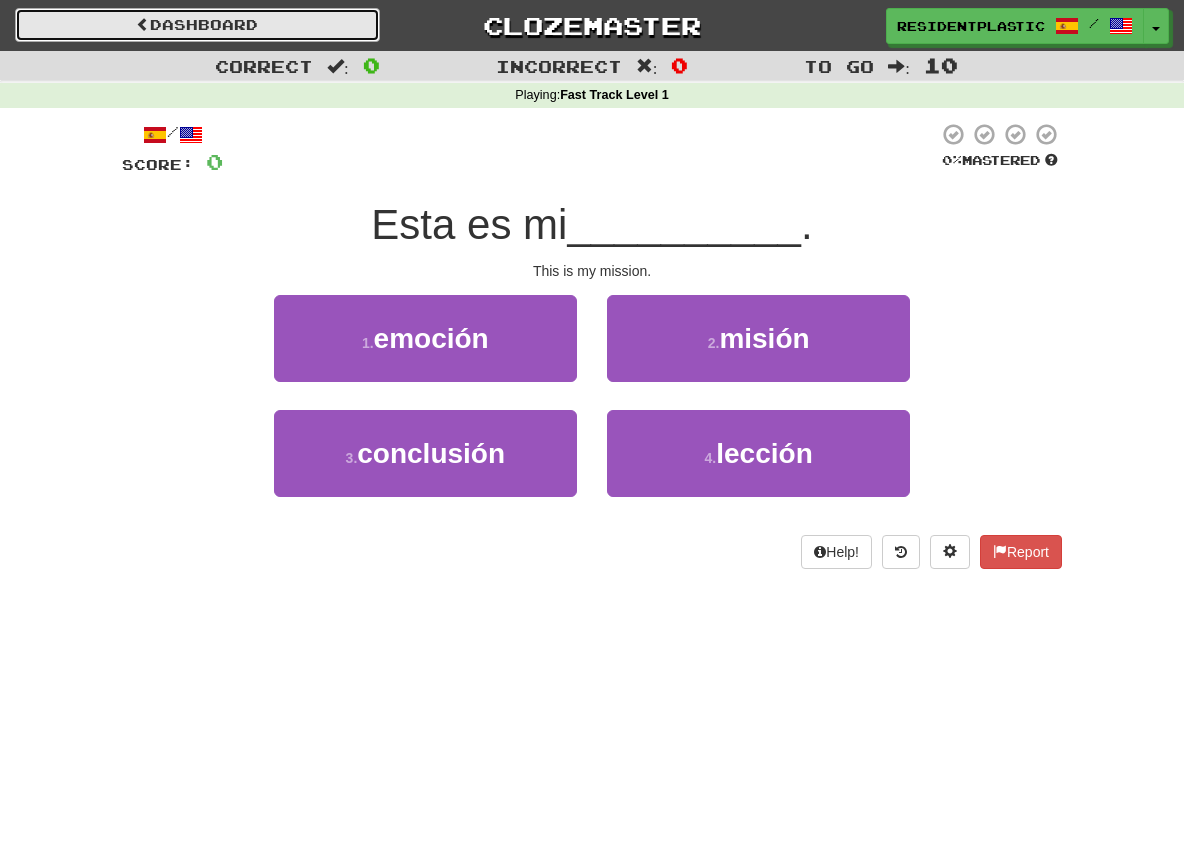 click on "Dashboard" at bounding box center [197, 25] 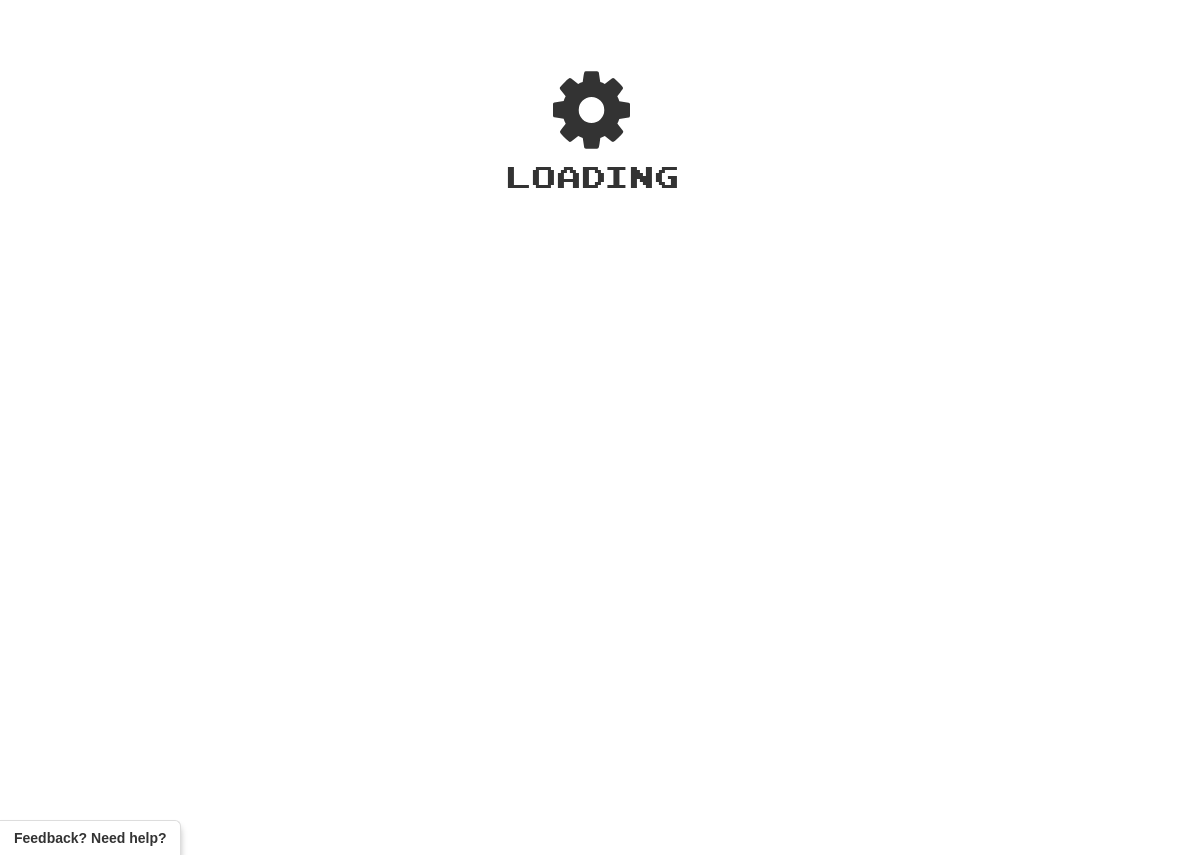 scroll, scrollTop: 0, scrollLeft: 0, axis: both 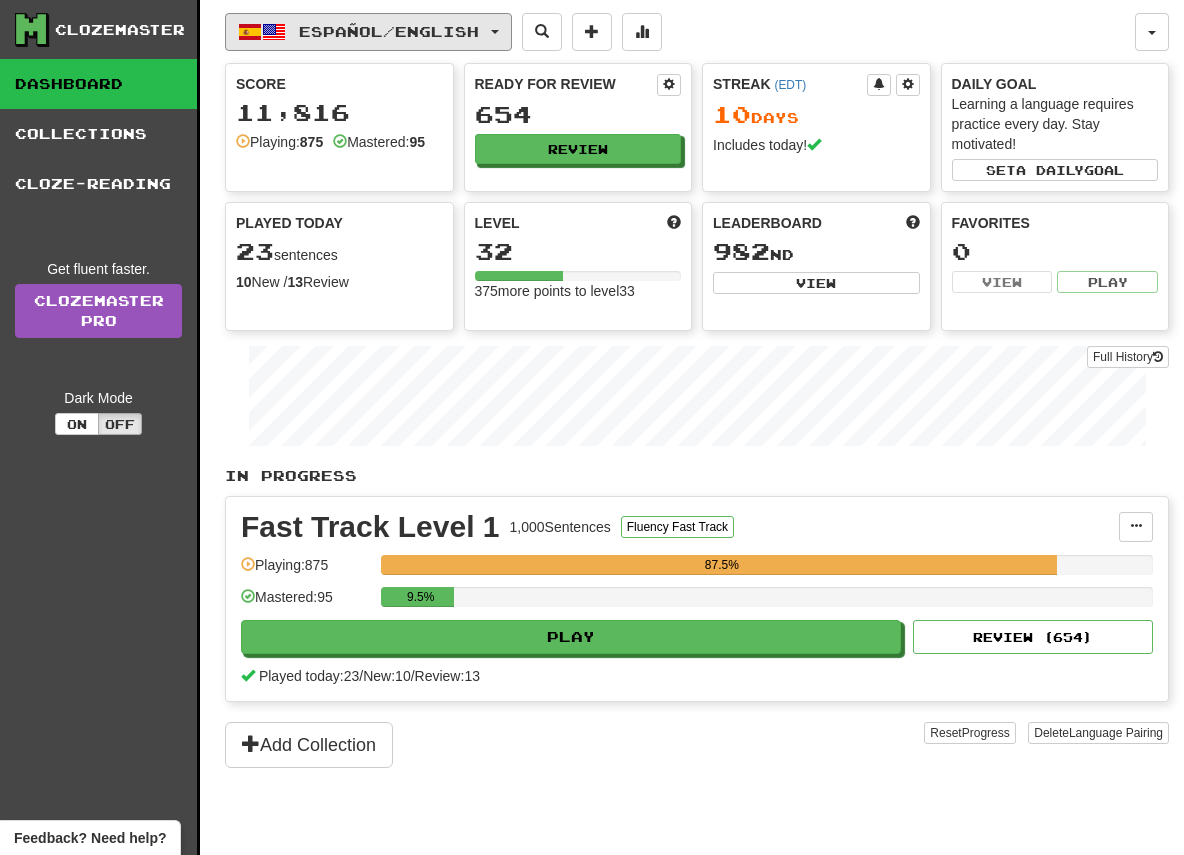 click on "Español  /  English" 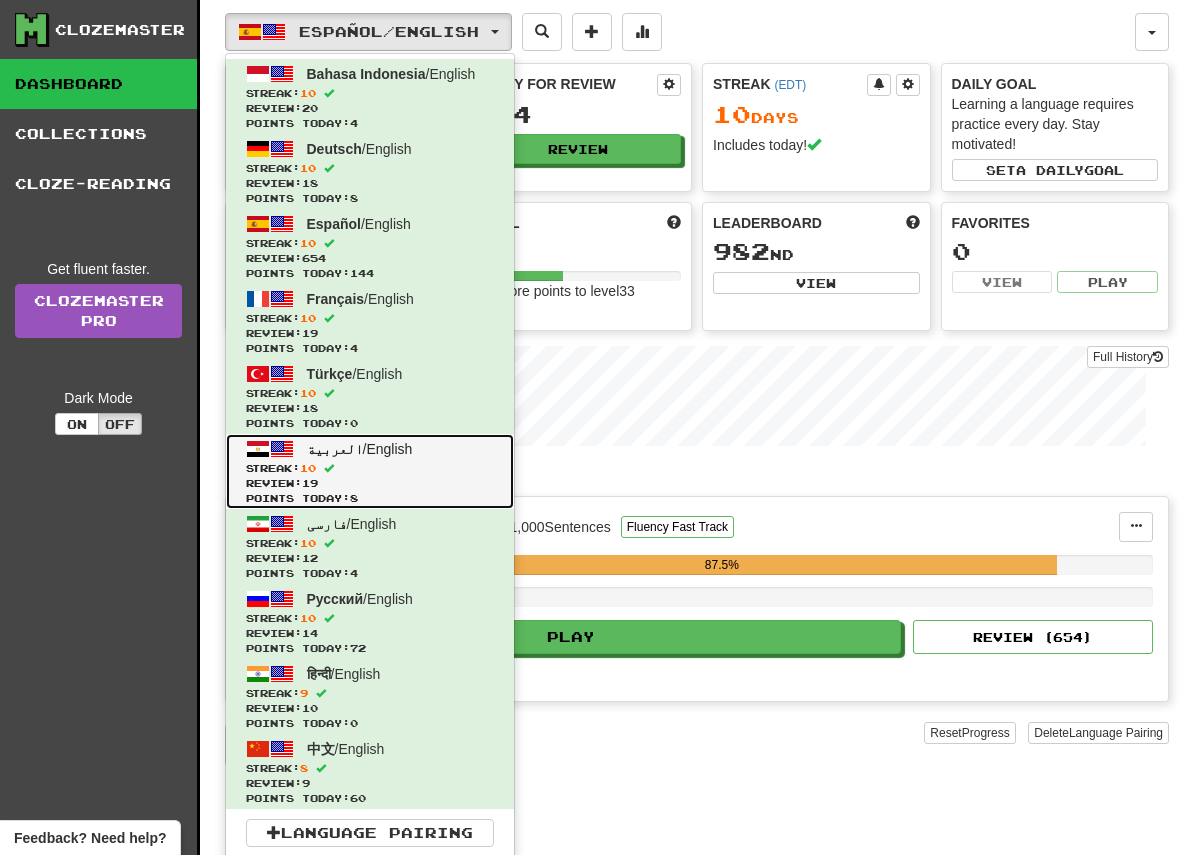 click on "Streak:  10" 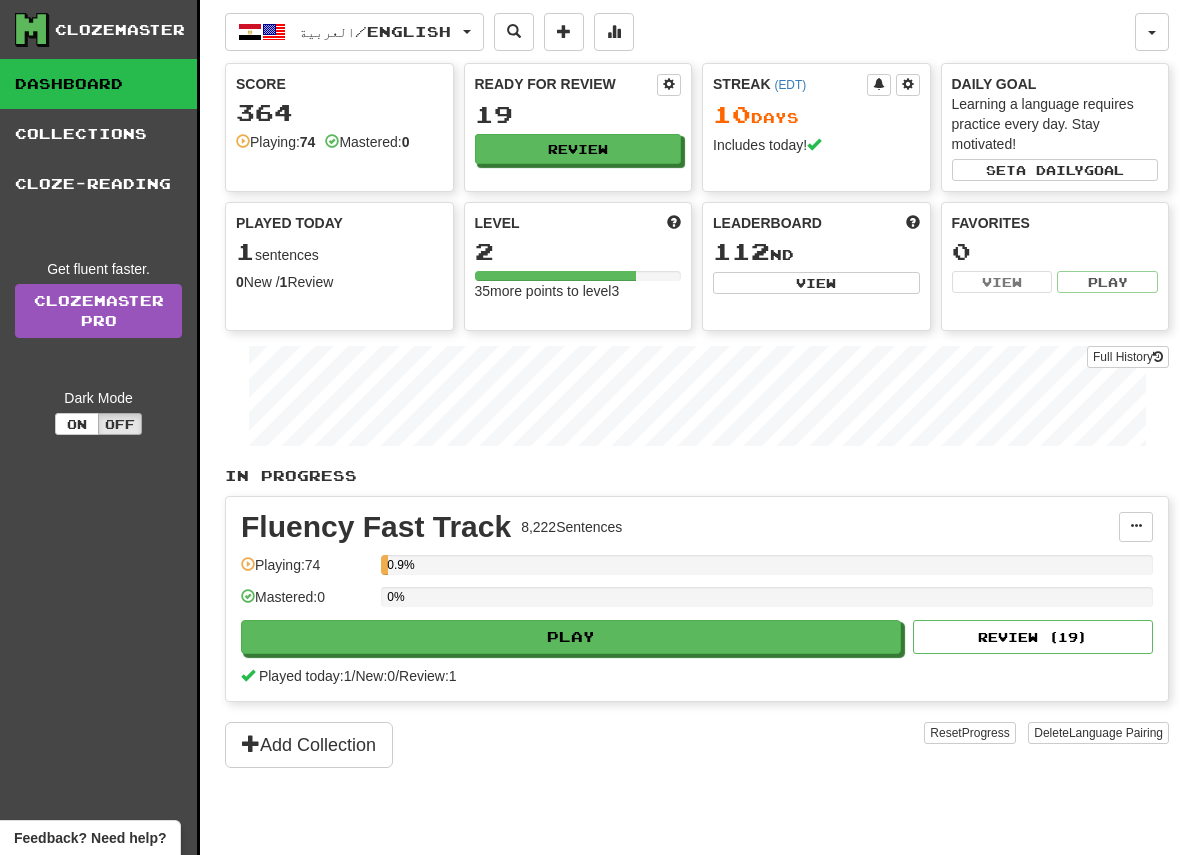 scroll, scrollTop: 0, scrollLeft: 0, axis: both 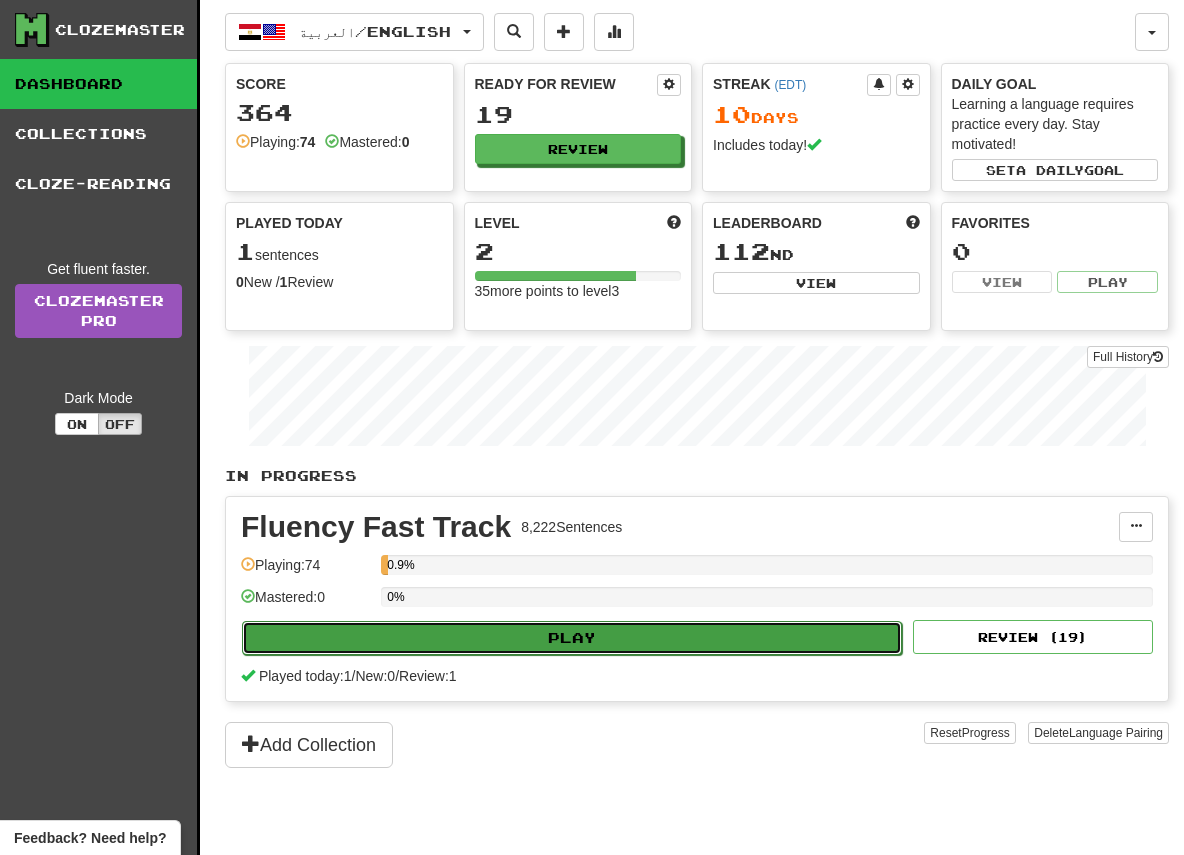 click on "Play" 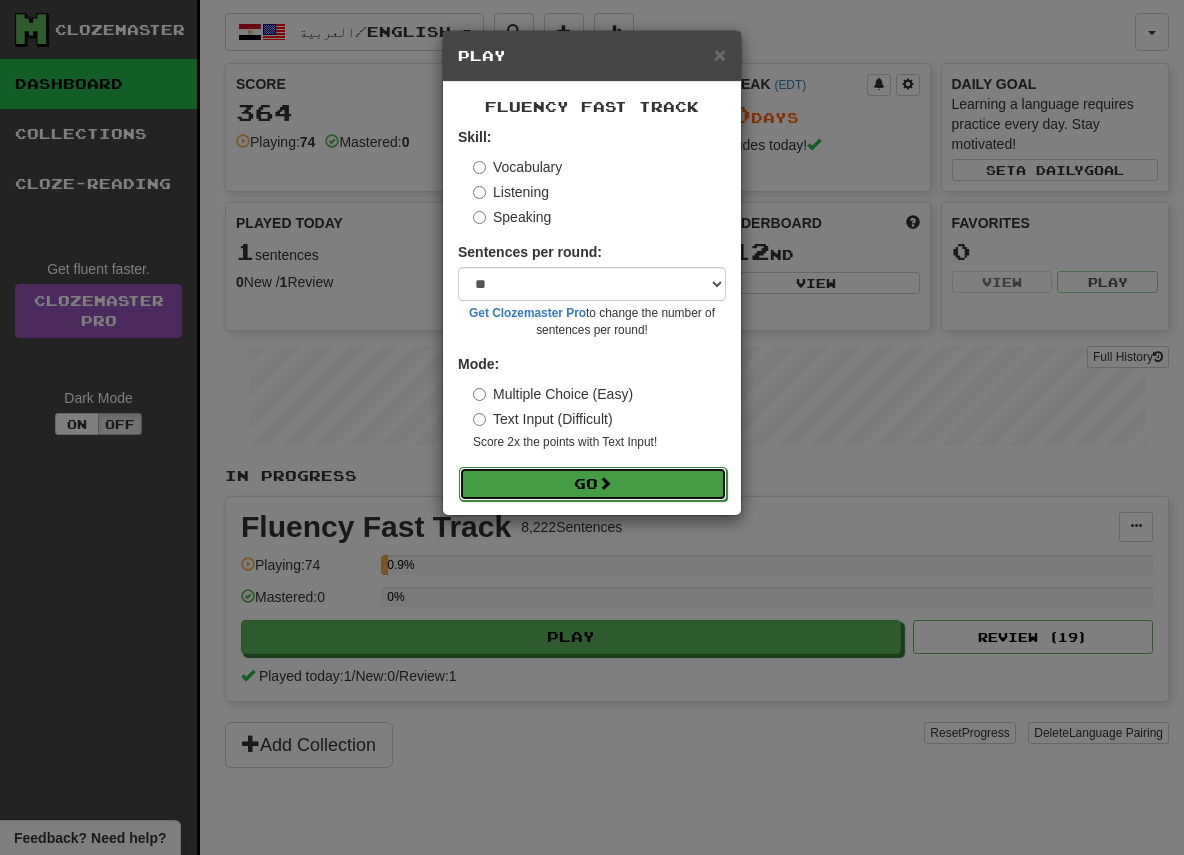 click on "Go" at bounding box center (593, 484) 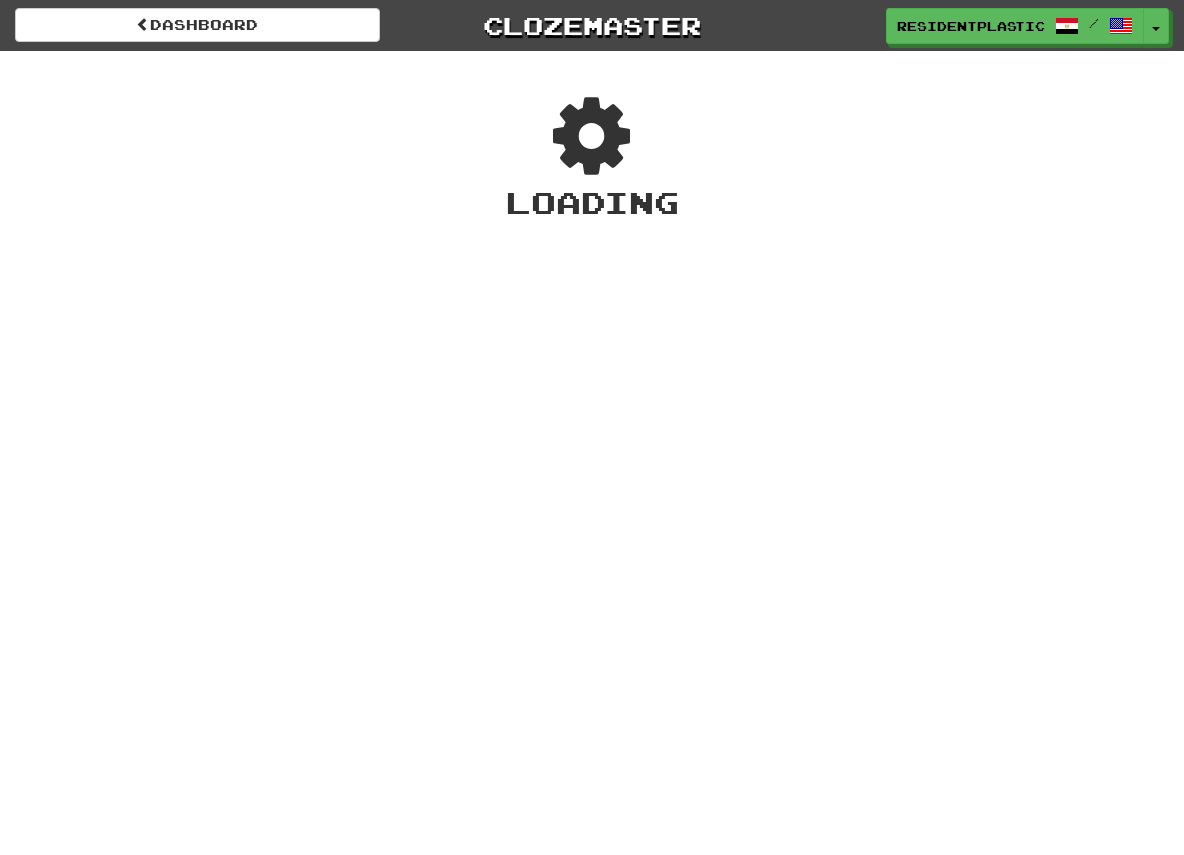 scroll, scrollTop: 0, scrollLeft: 0, axis: both 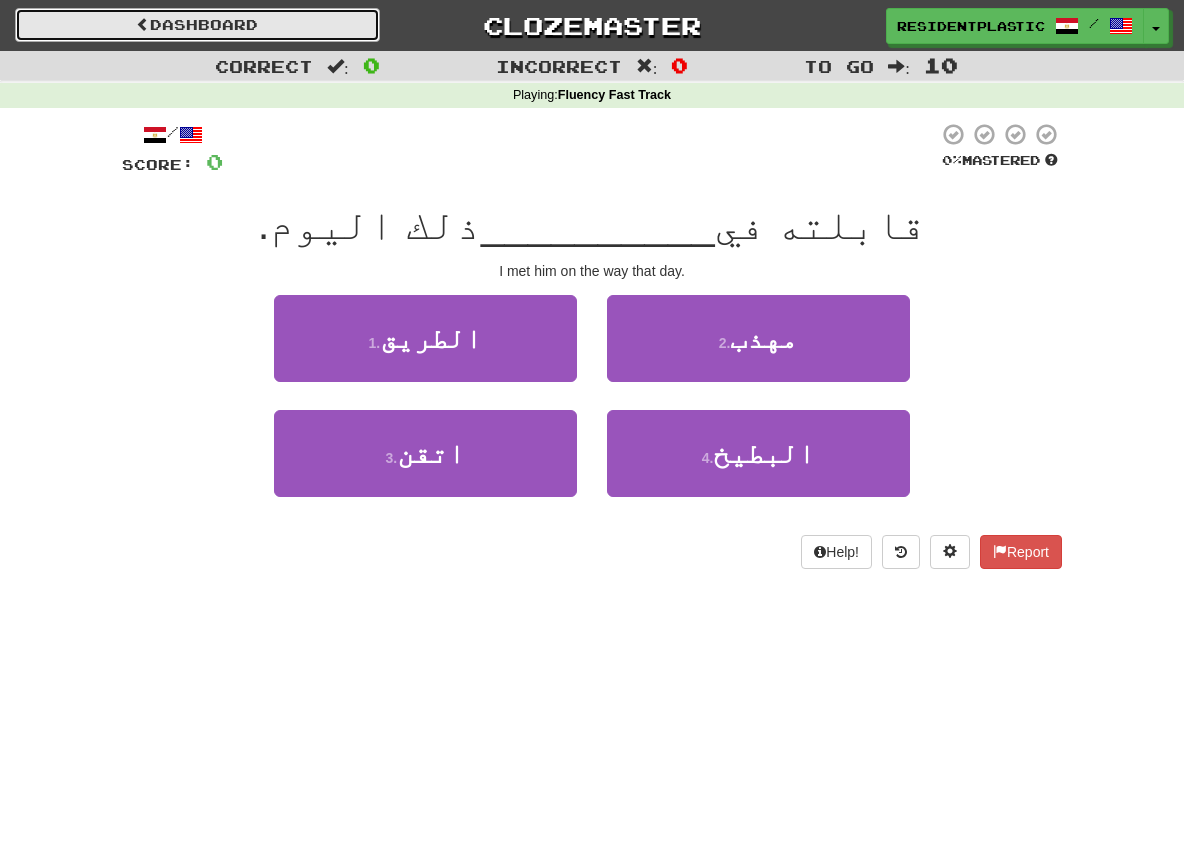 click on "Dashboard" at bounding box center (197, 25) 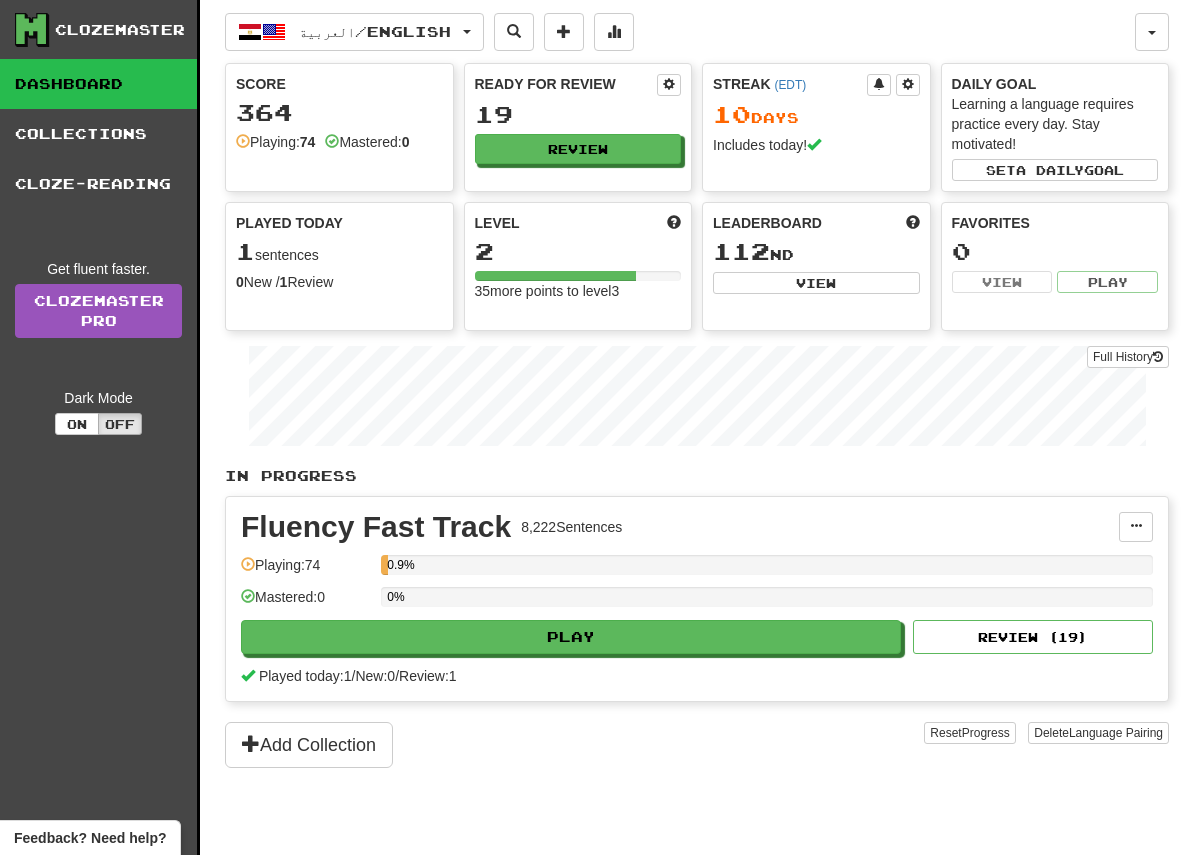 scroll, scrollTop: 0, scrollLeft: 0, axis: both 